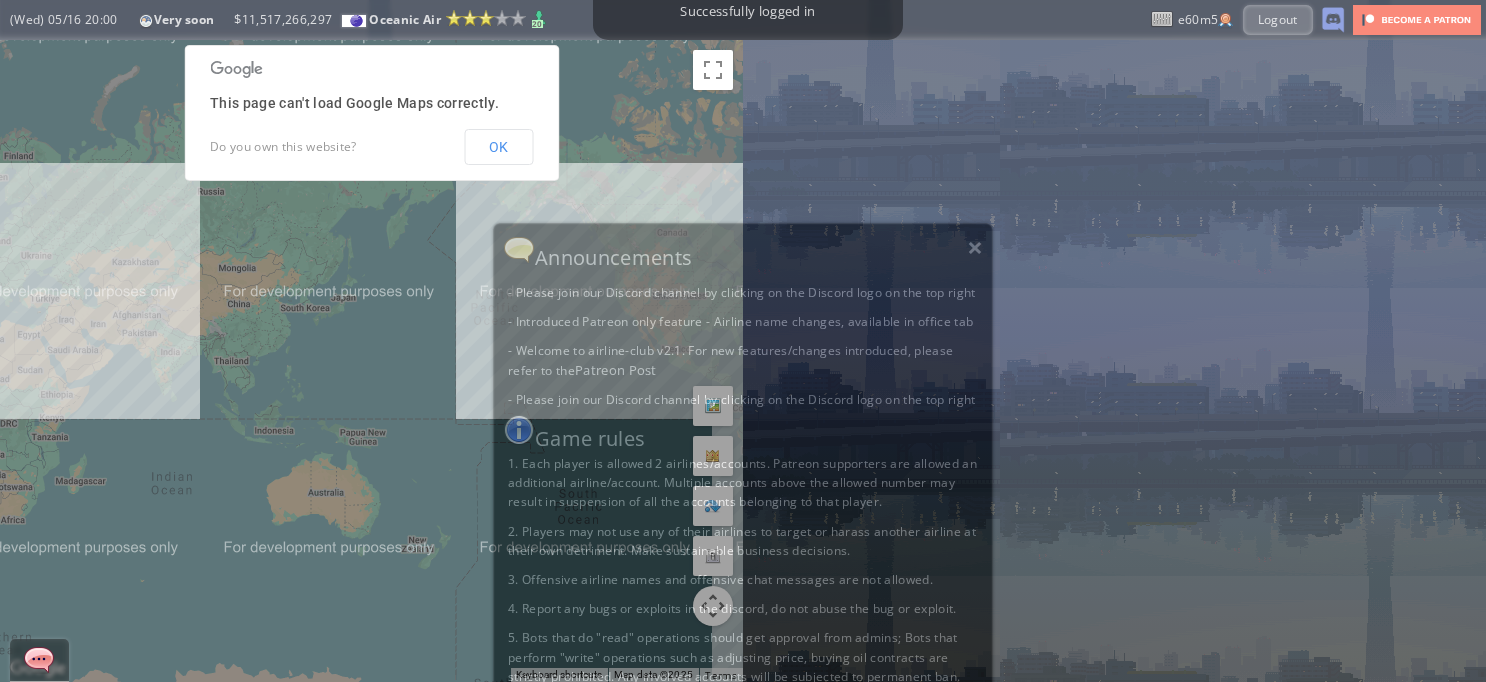 scroll, scrollTop: 0, scrollLeft: 0, axis: both 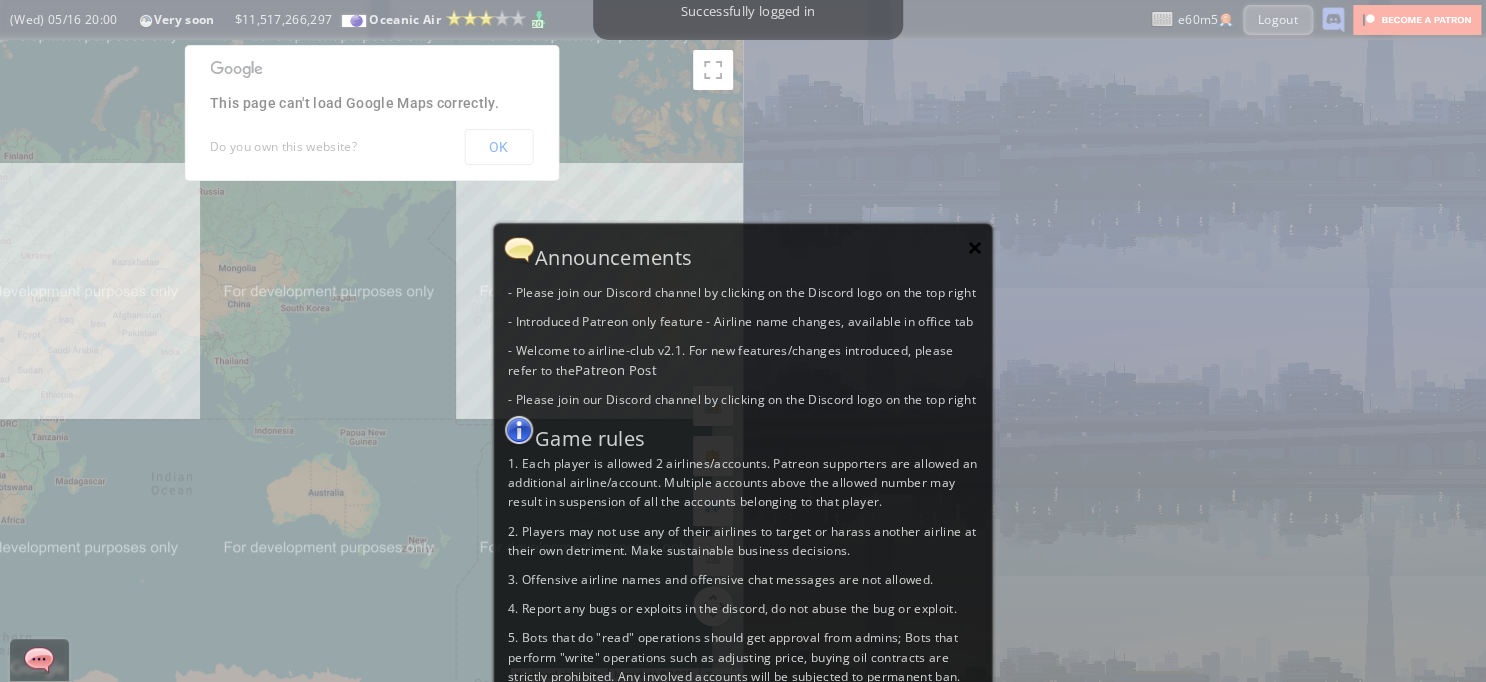 click on "×" at bounding box center [975, 247] 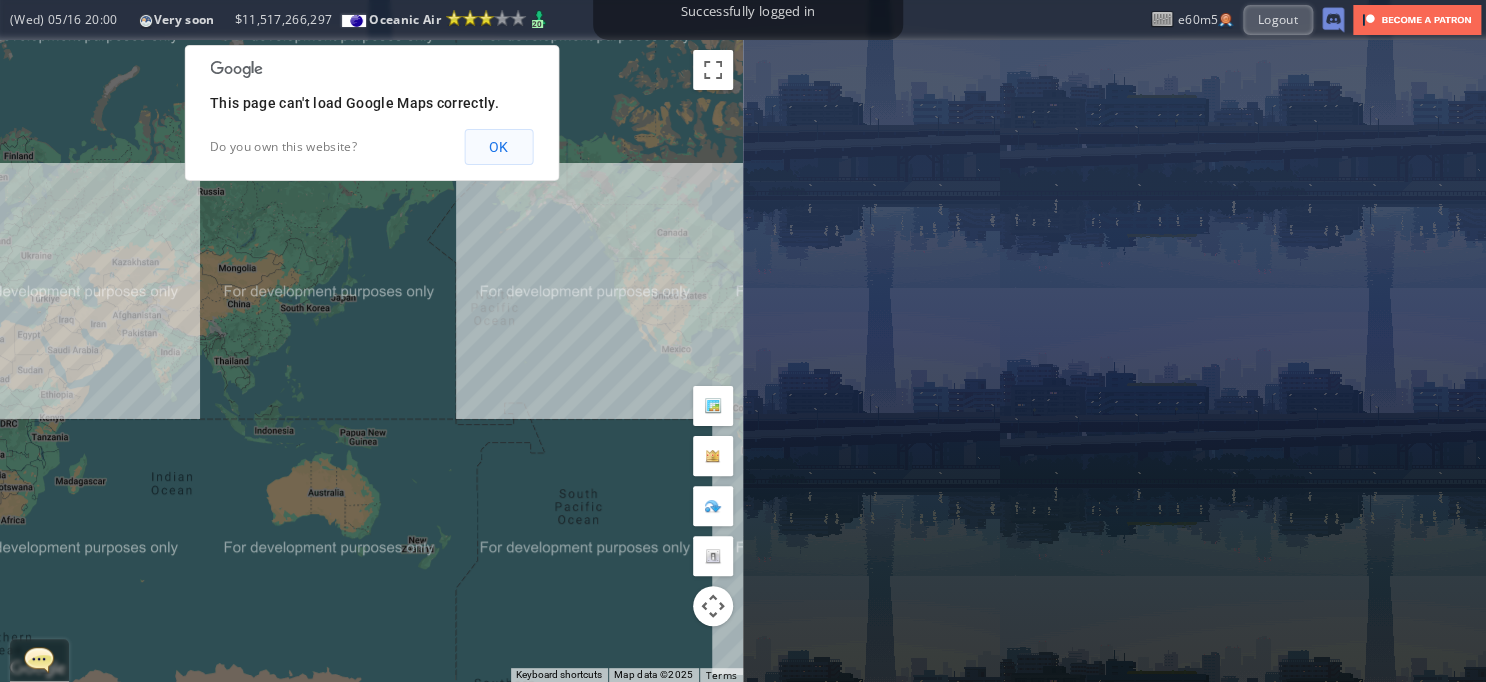 click on "OK" at bounding box center [498, 147] 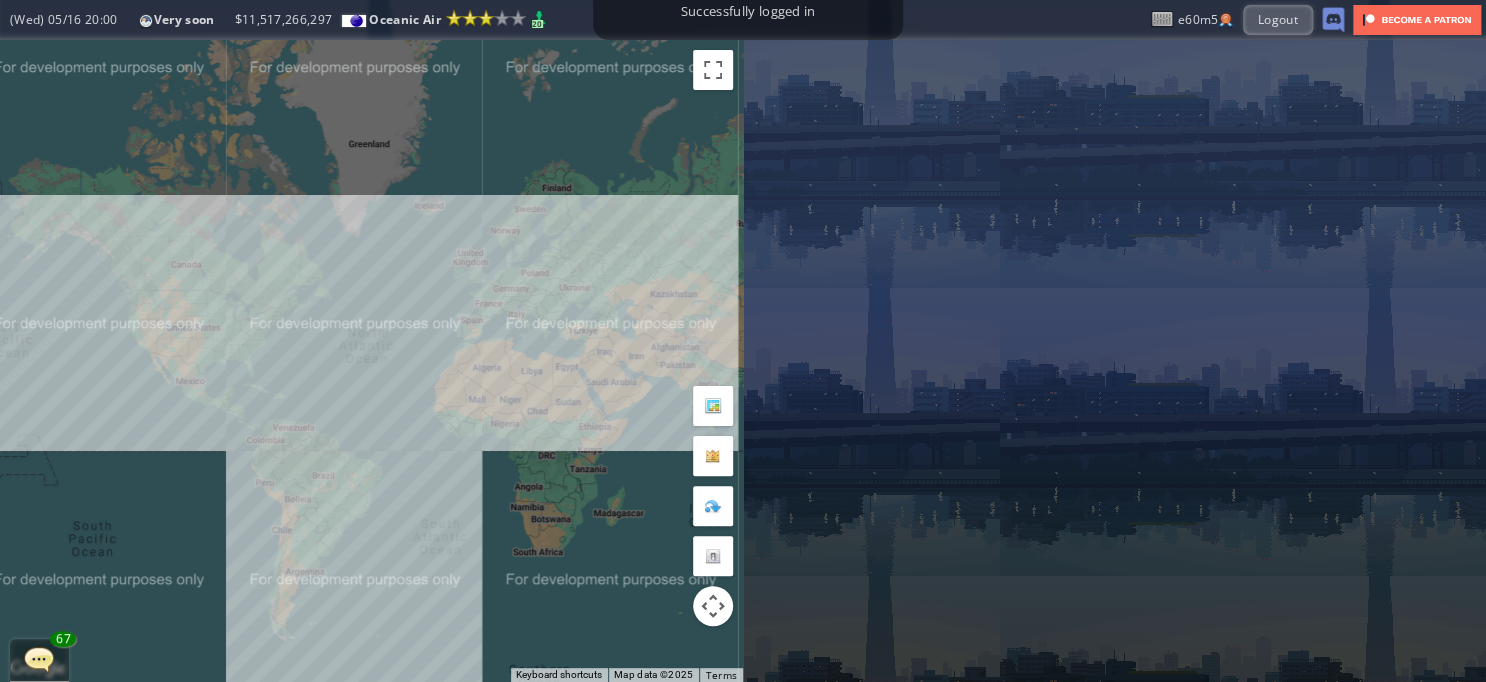 drag, startPoint x: 561, startPoint y: 195, endPoint x: 126, endPoint y: 226, distance: 436.1032 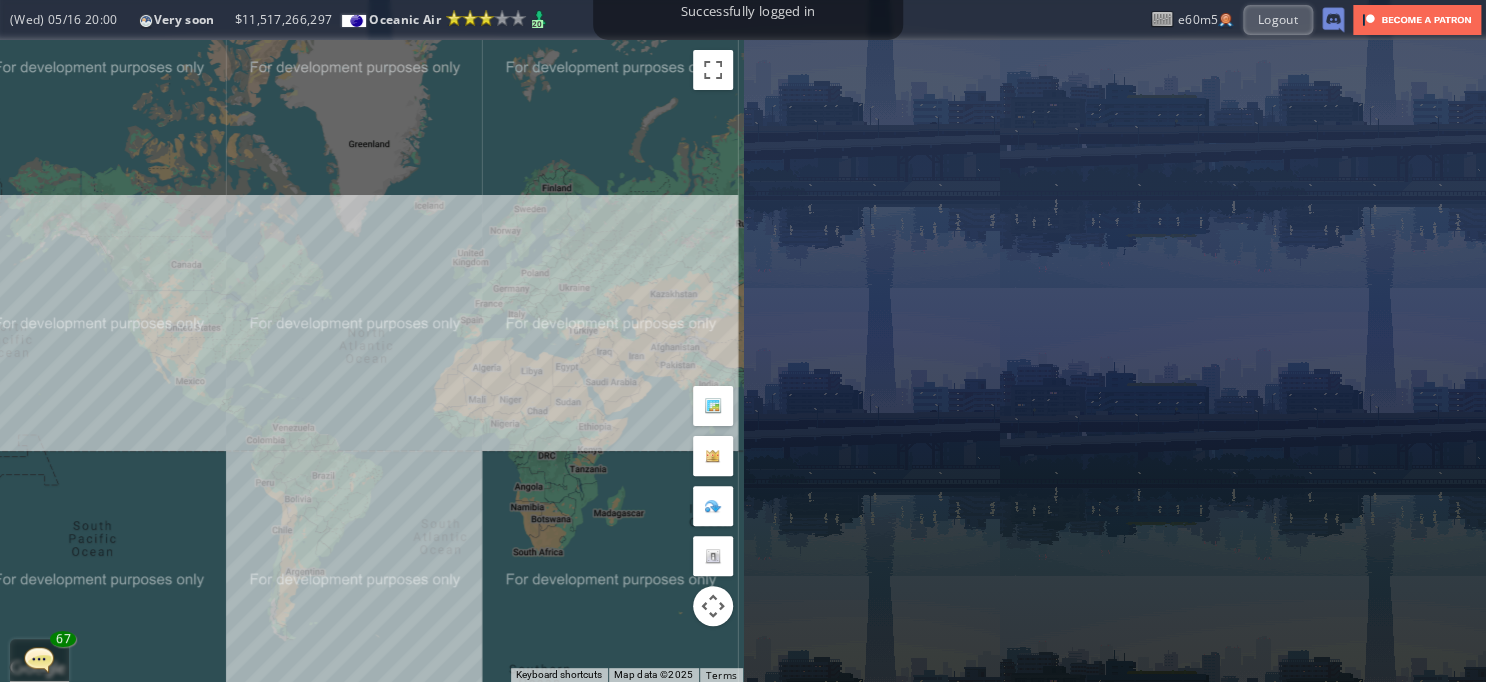 click on "To navigate, press the arrow keys." at bounding box center [371, 361] 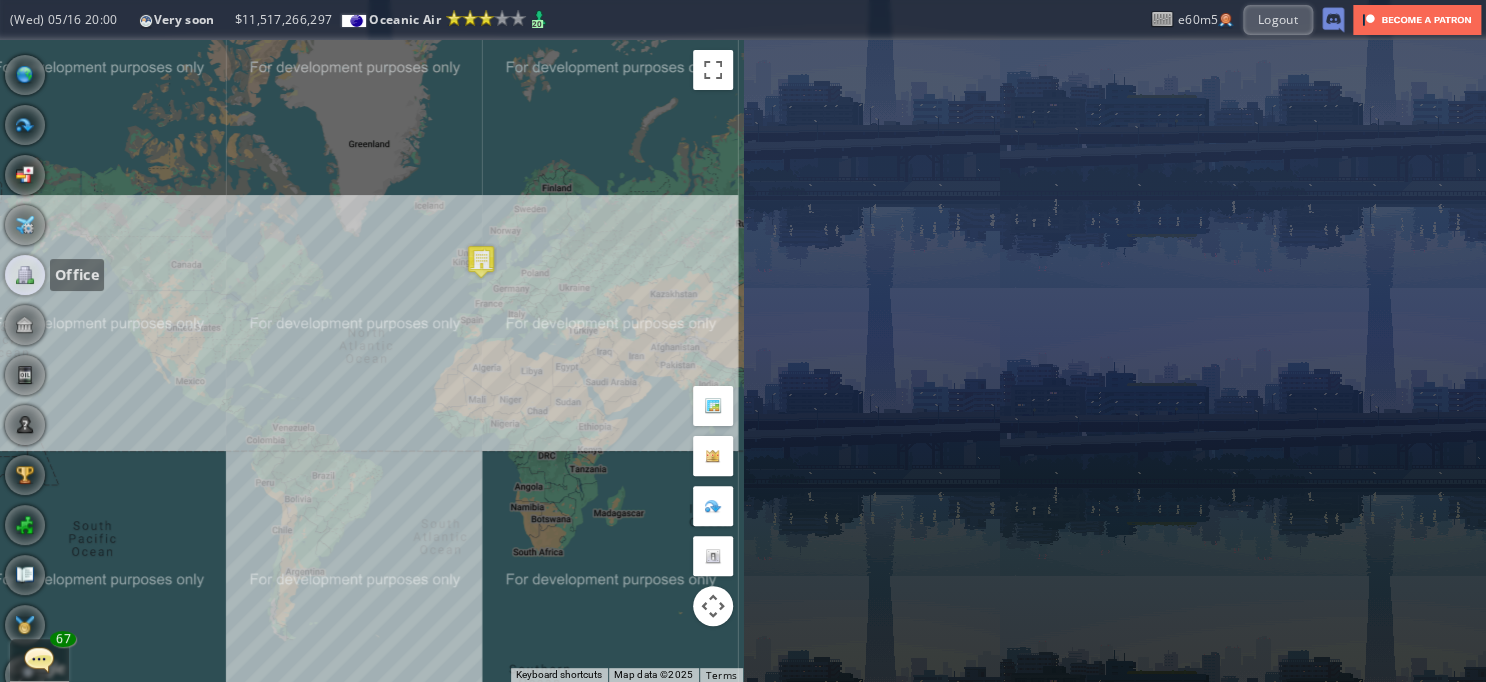 click at bounding box center [25, 275] 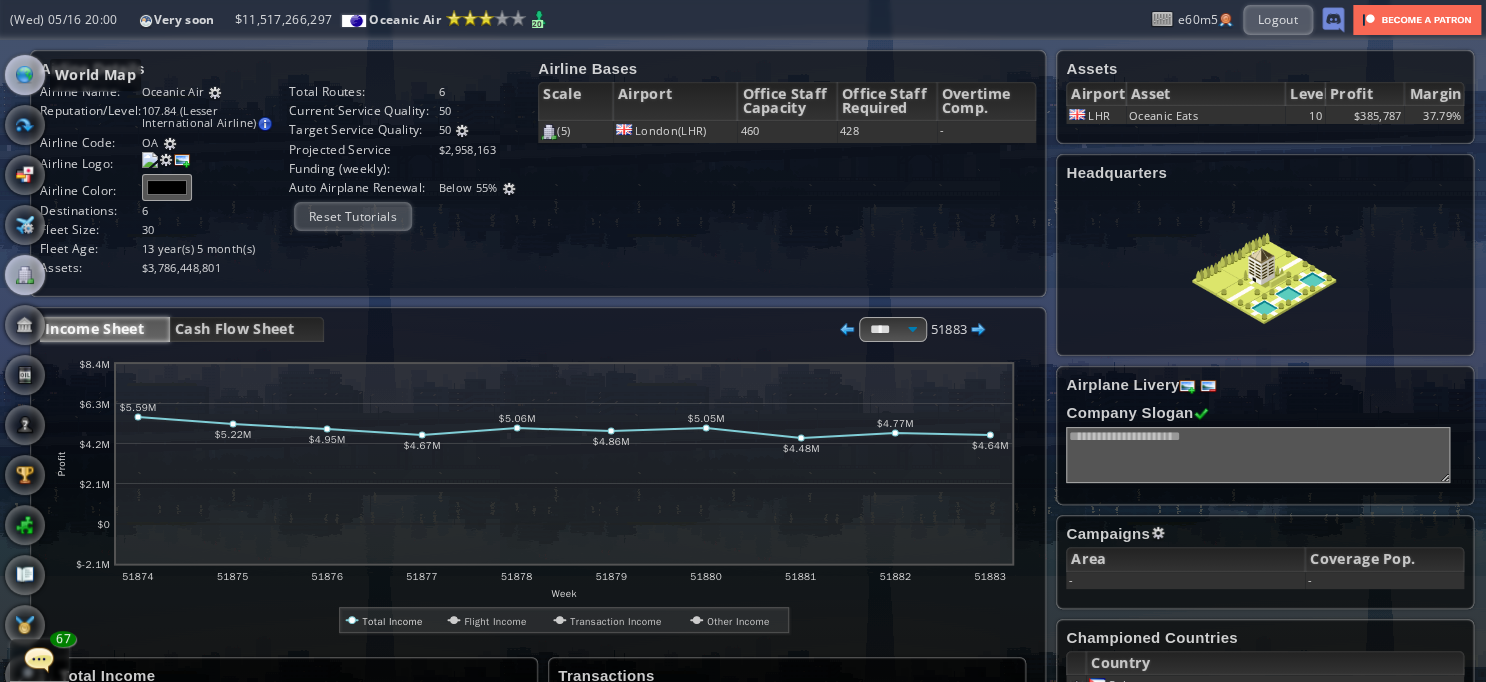 click at bounding box center (25, 75) 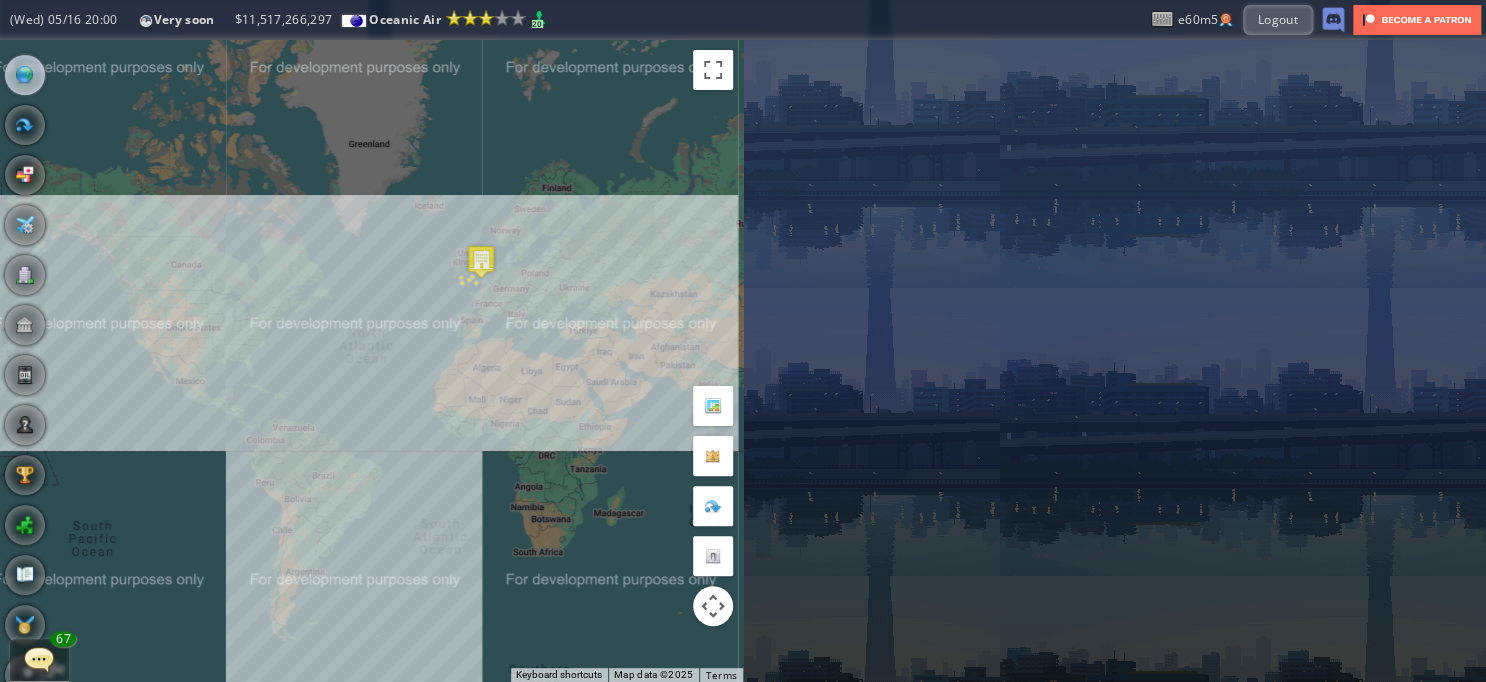click on "To navigate, press the arrow keys." at bounding box center [371, 361] 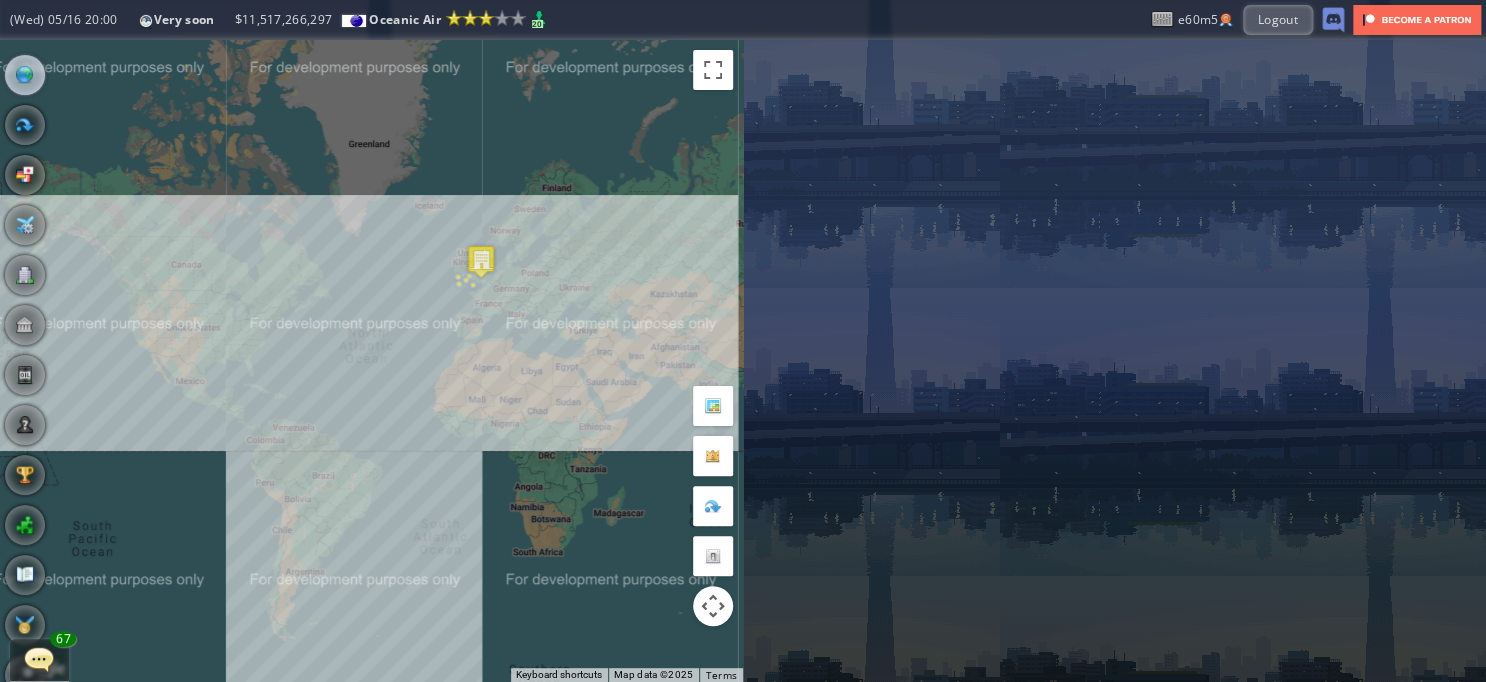 click on "To navigate, press the arrow keys." at bounding box center [371, 361] 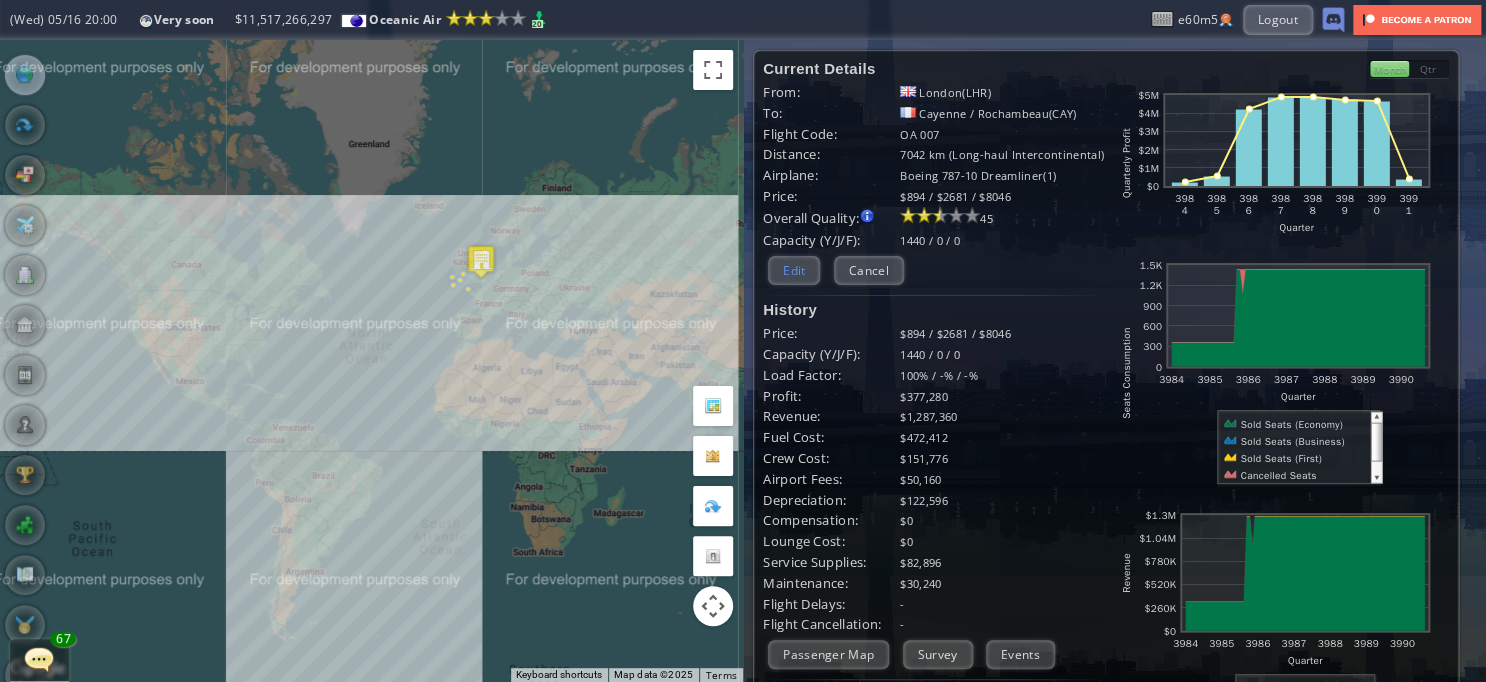 click on "Edit" at bounding box center (794, 270) 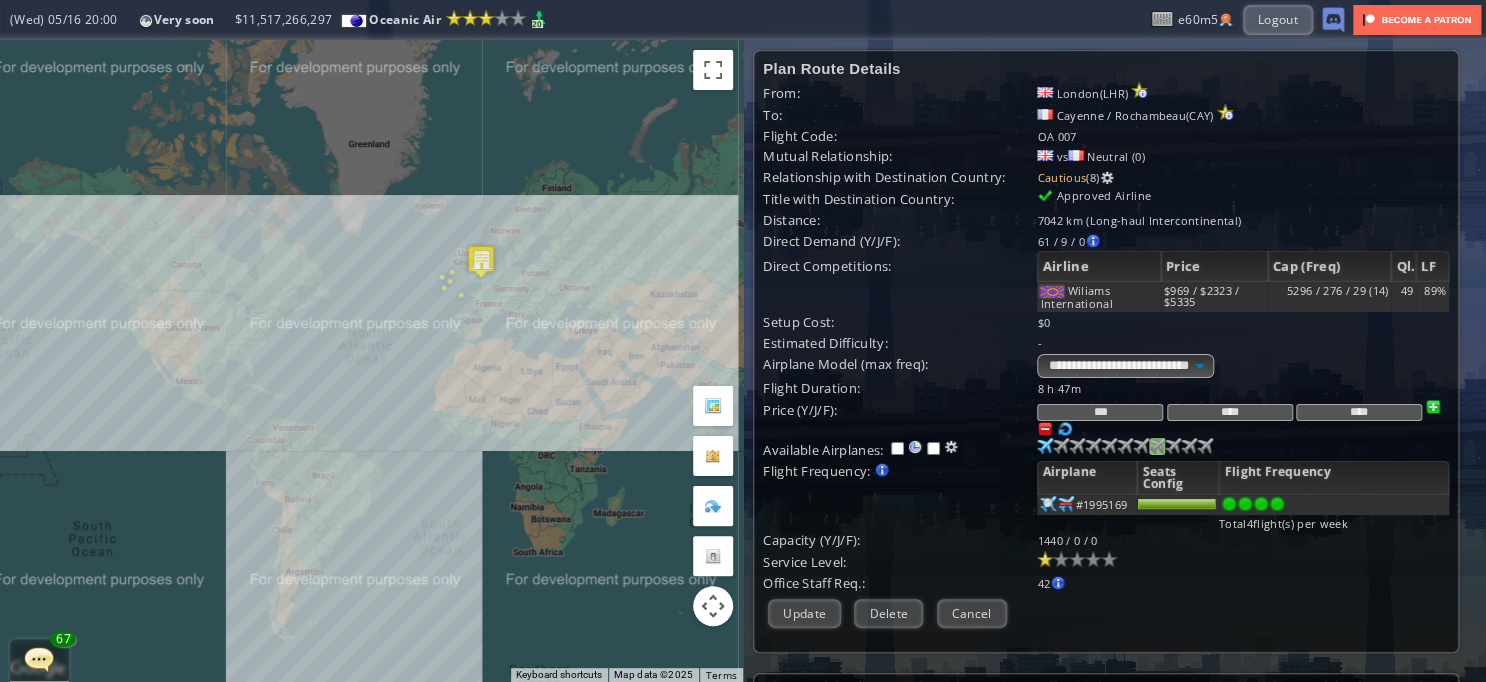 click at bounding box center [1045, 446] 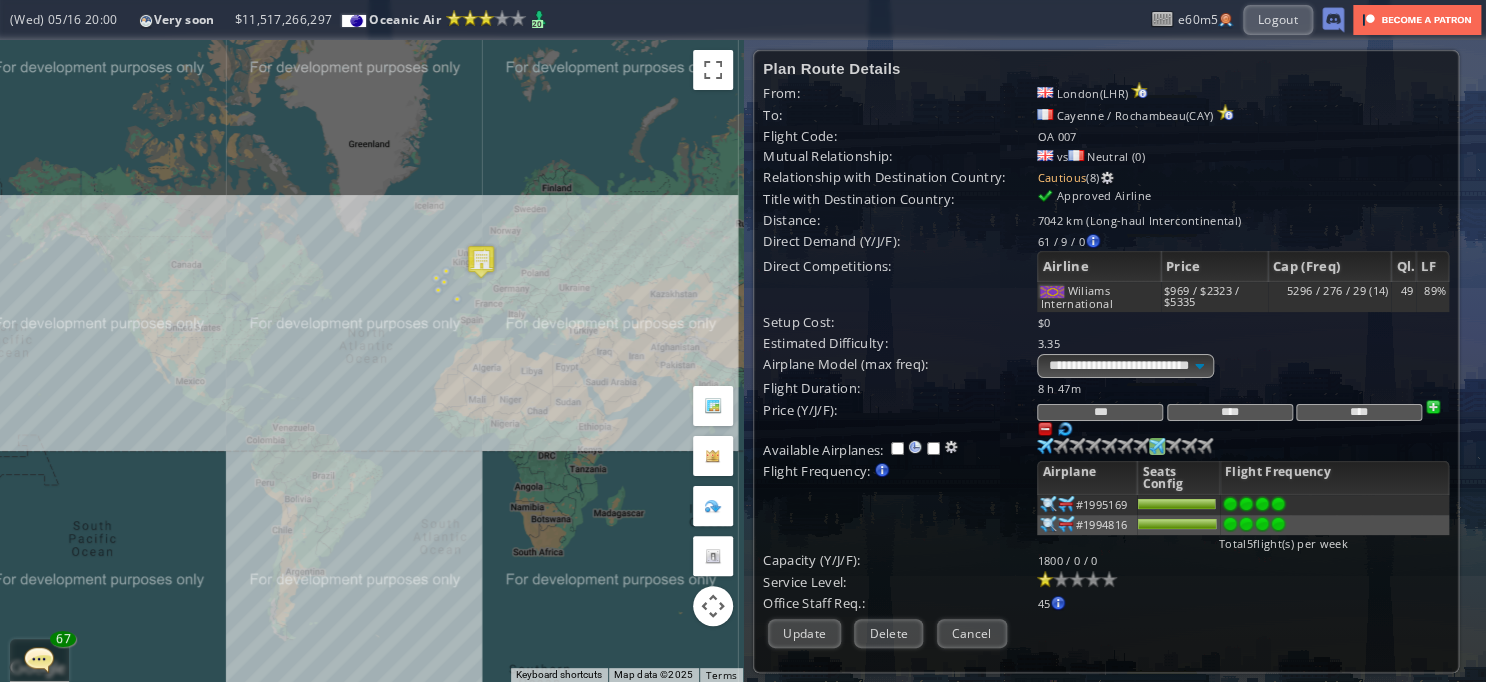 click at bounding box center [1278, 504] 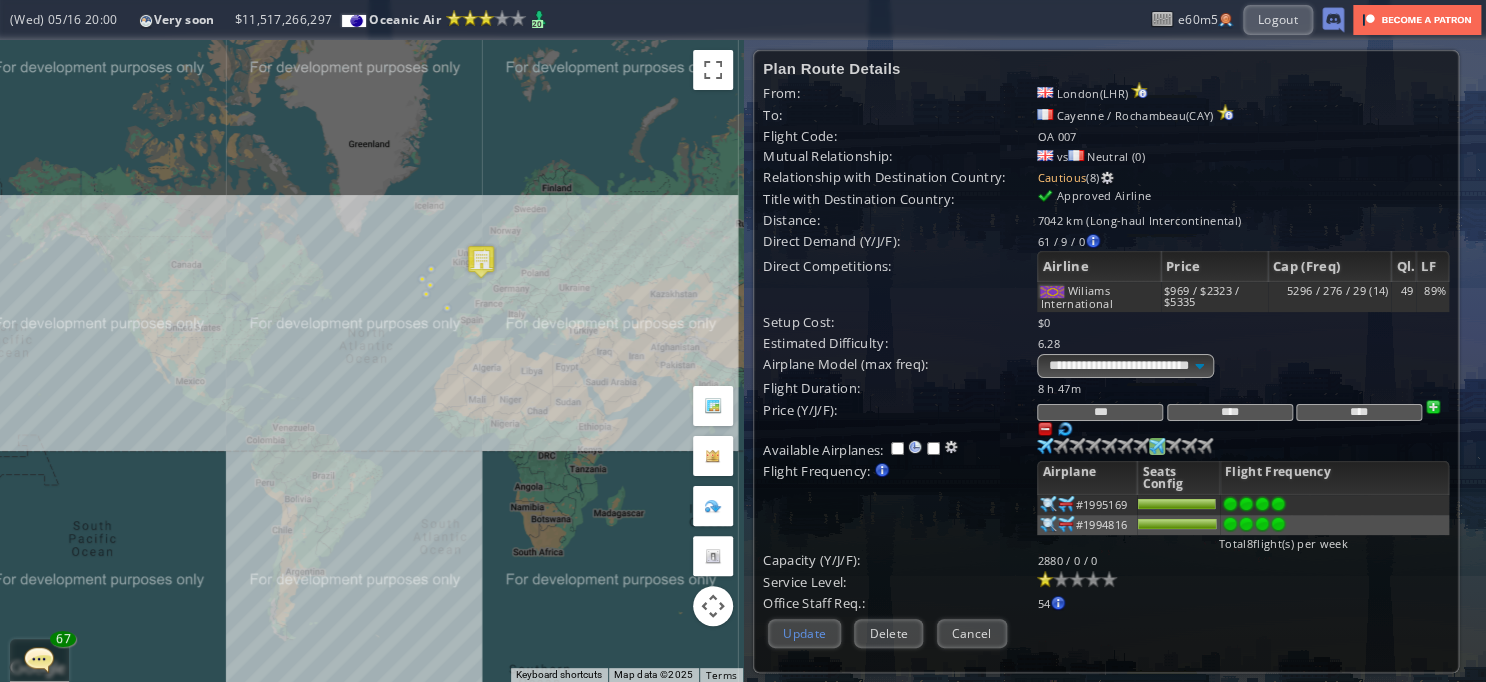 click on "Update" at bounding box center (804, 633) 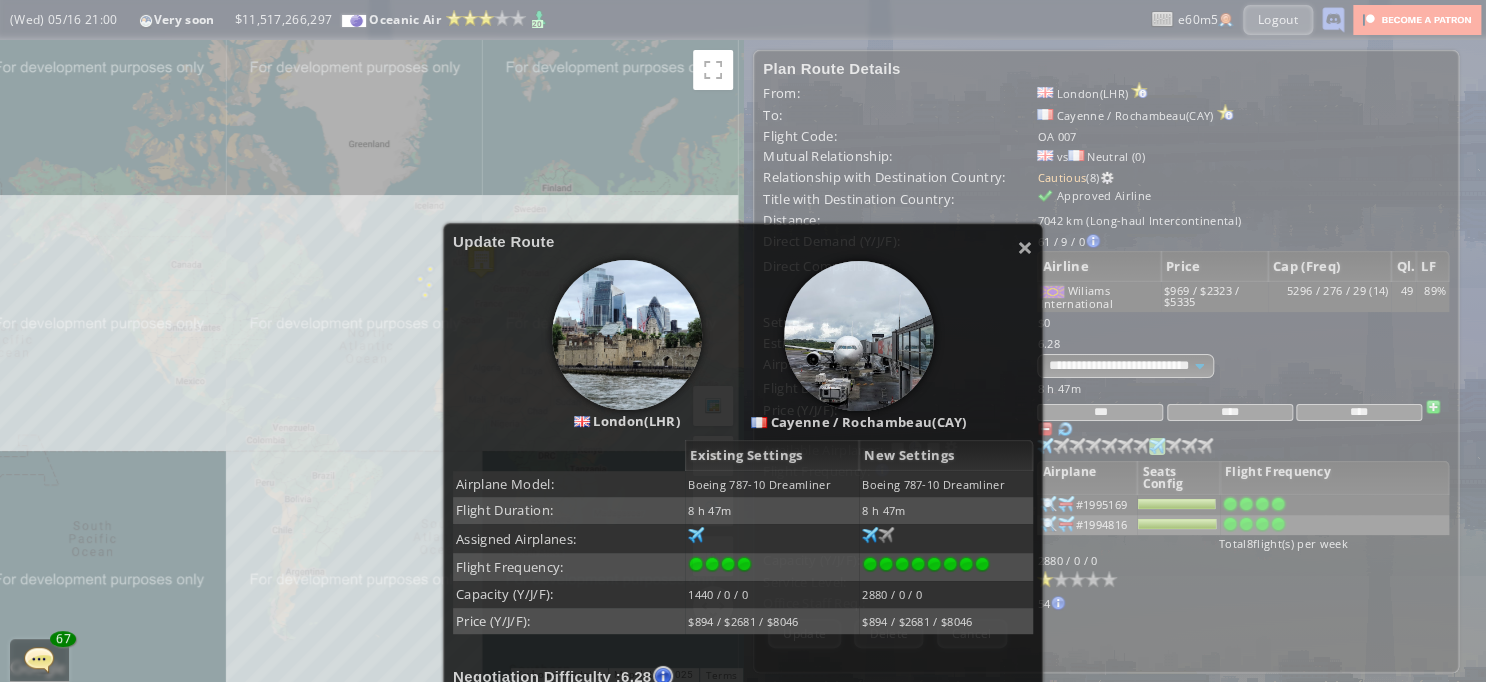 scroll, scrollTop: 300, scrollLeft: 0, axis: vertical 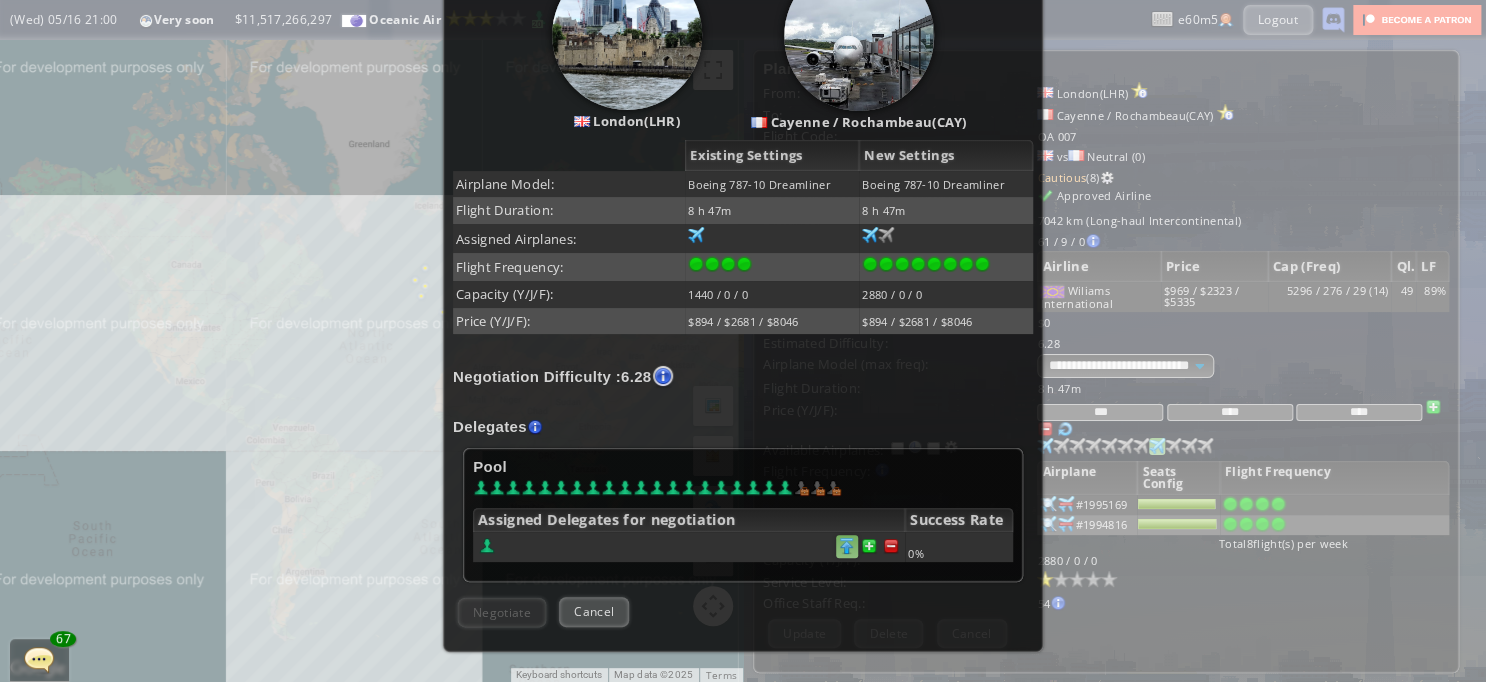 click at bounding box center (847, 546) 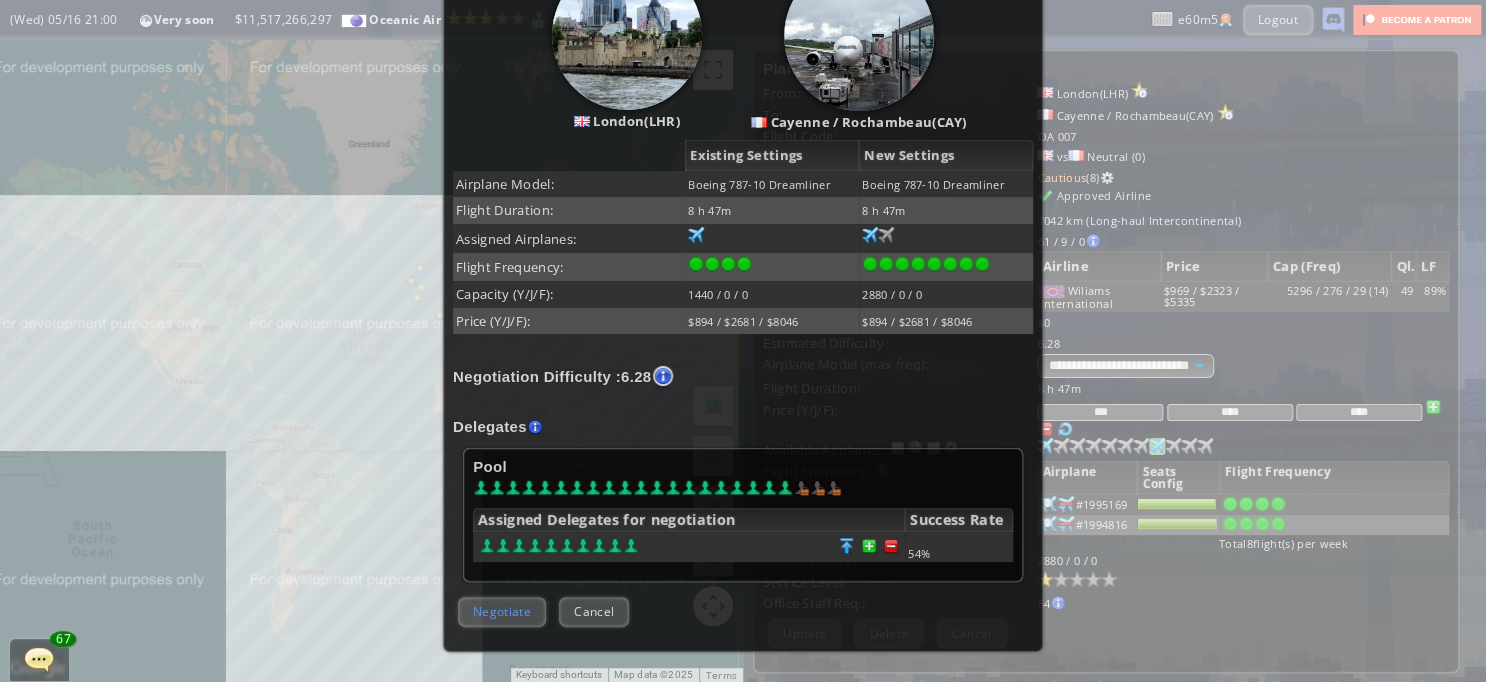 click on "Negotiate" at bounding box center [502, 611] 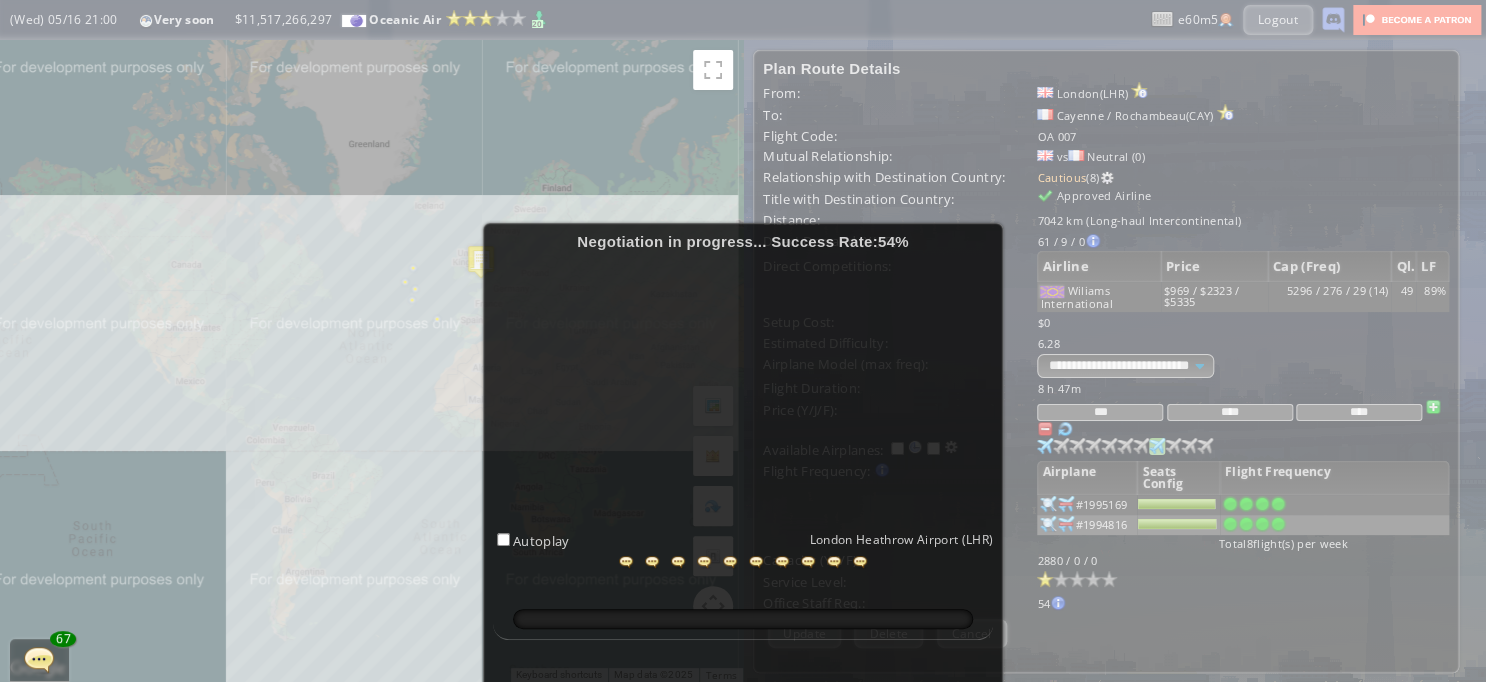 click at bounding box center [39, 659] 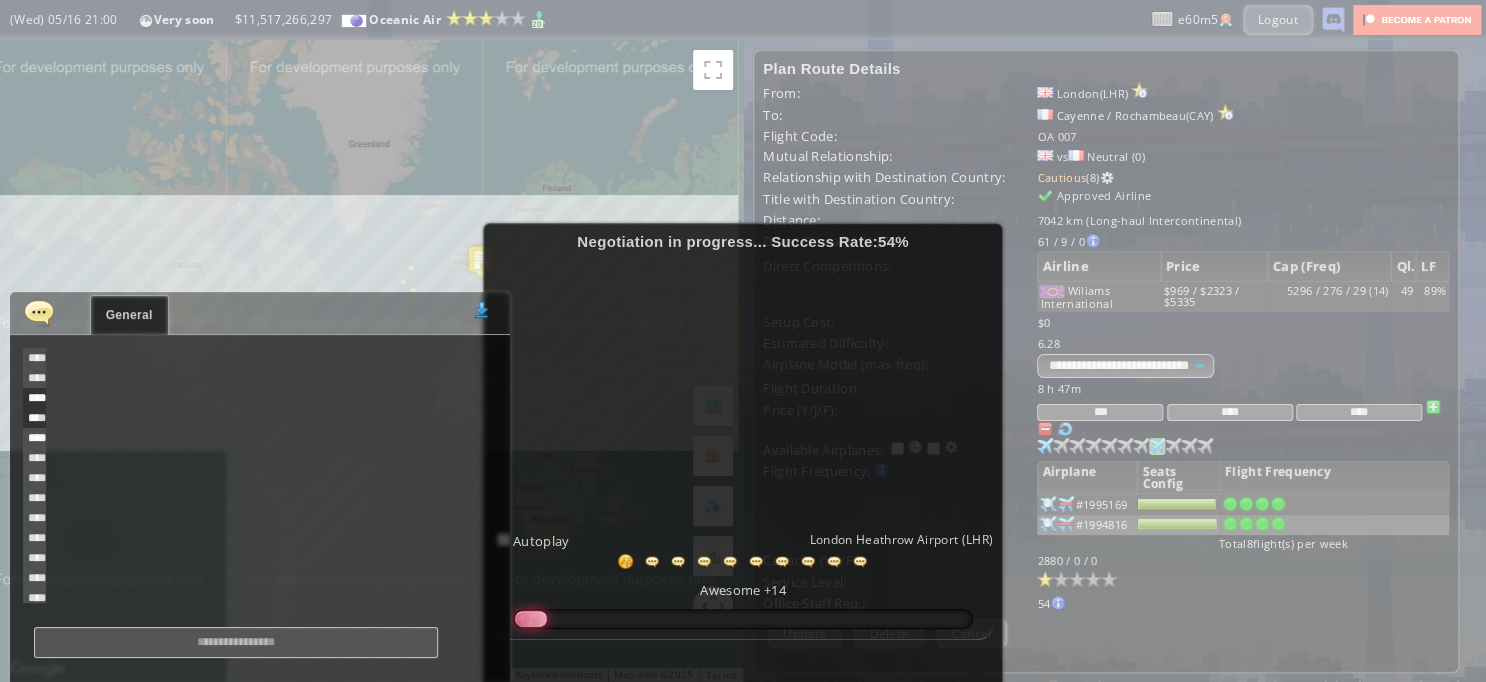 scroll, scrollTop: 418, scrollLeft: 0, axis: vertical 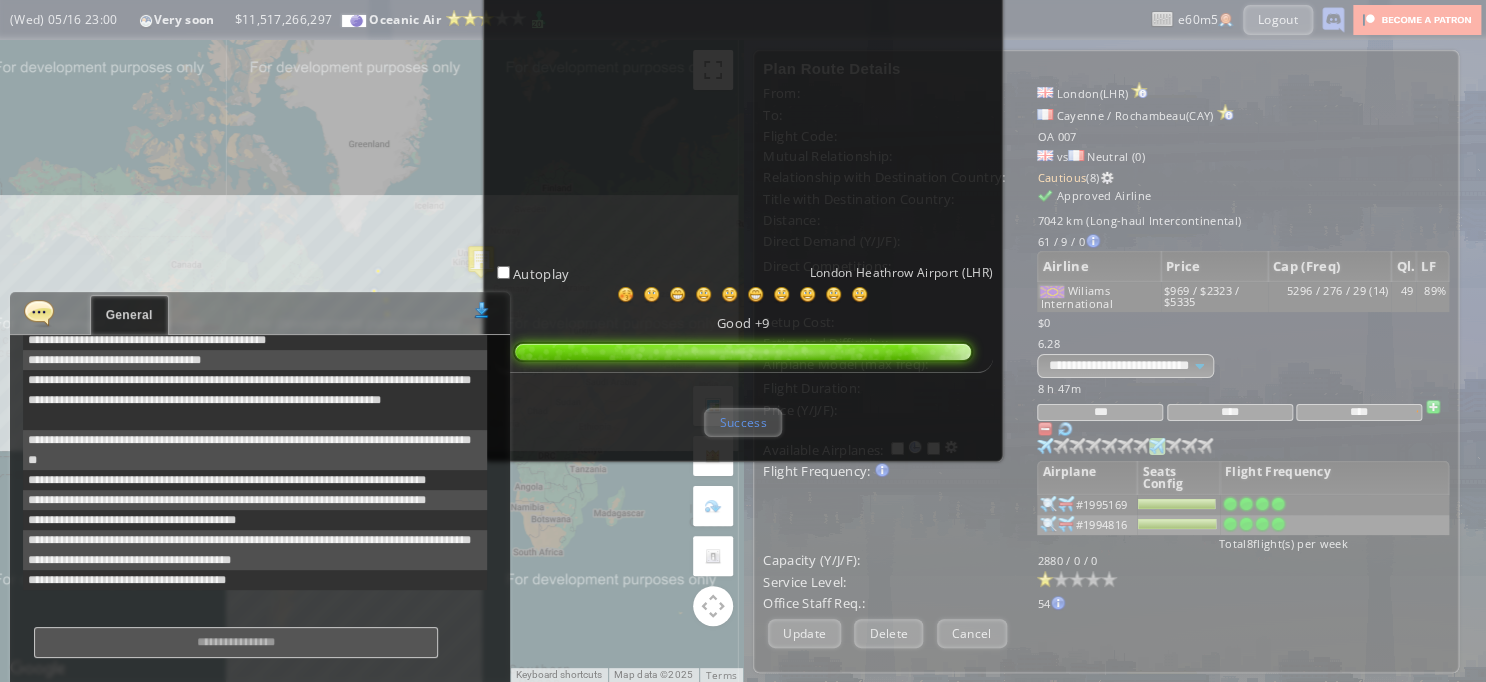 click on "Success" at bounding box center (742, 422) 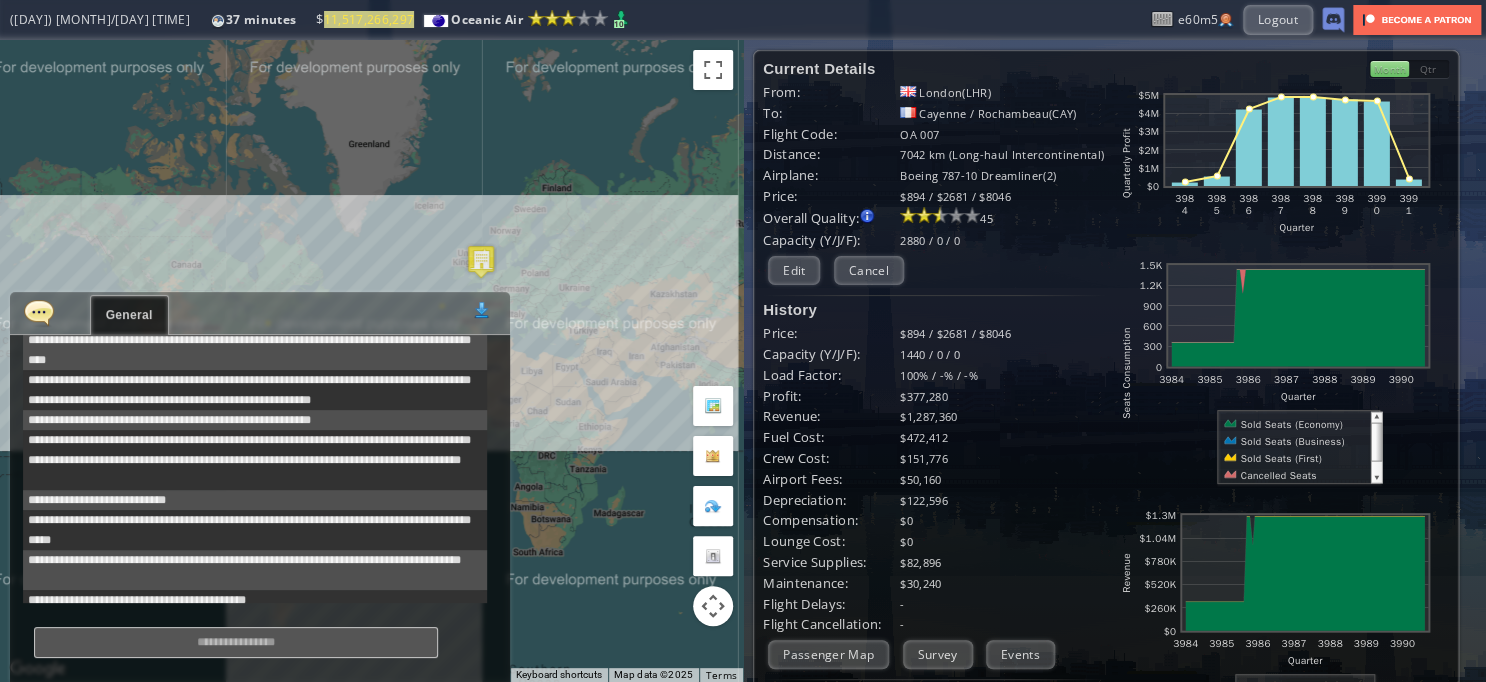 scroll, scrollTop: 0, scrollLeft: 0, axis: both 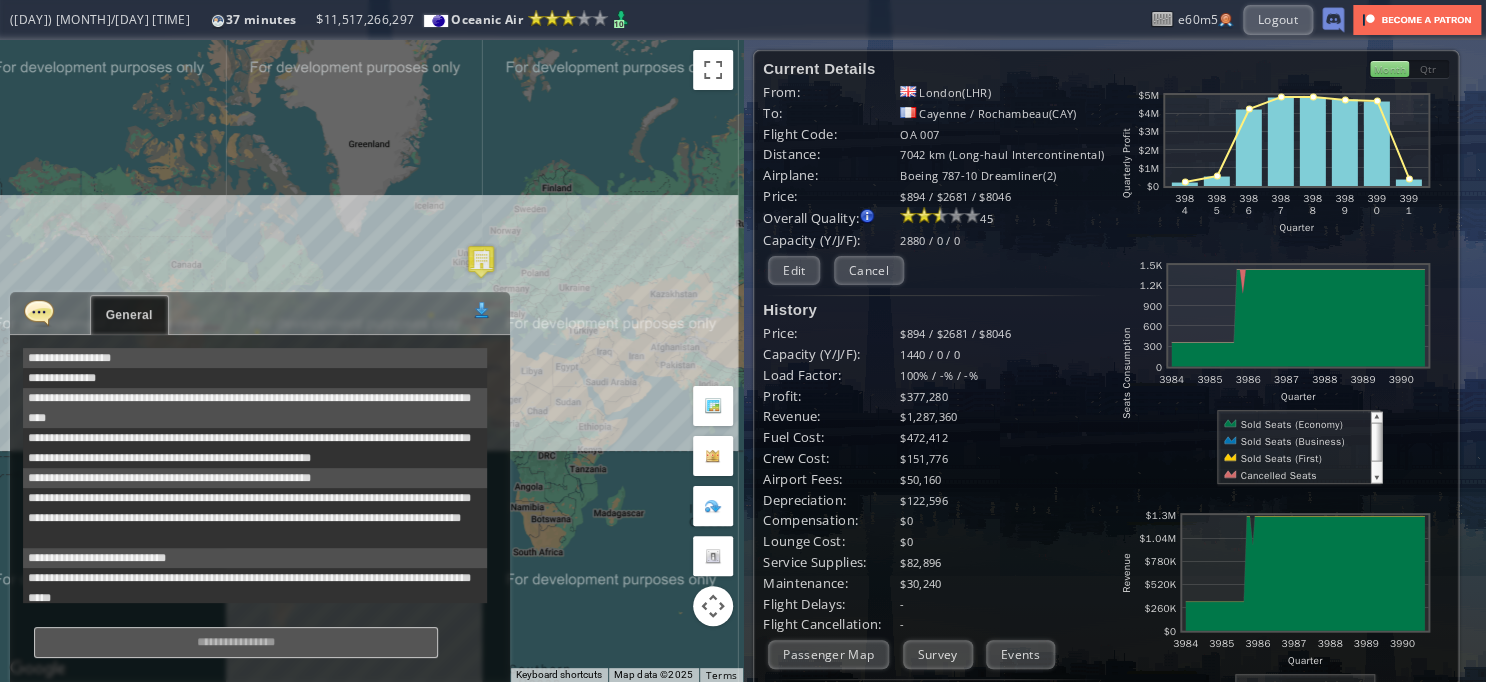 click at bounding box center (39, 312) 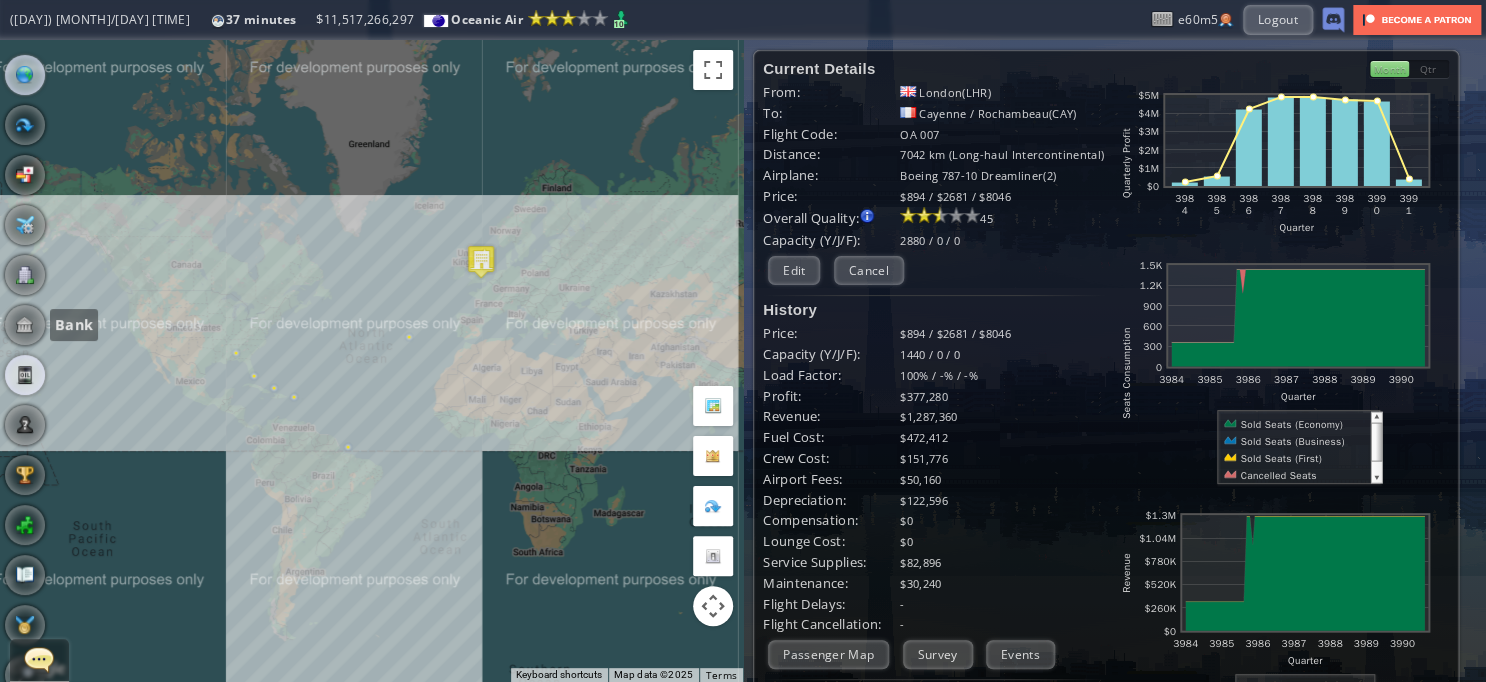 click at bounding box center [25, 375] 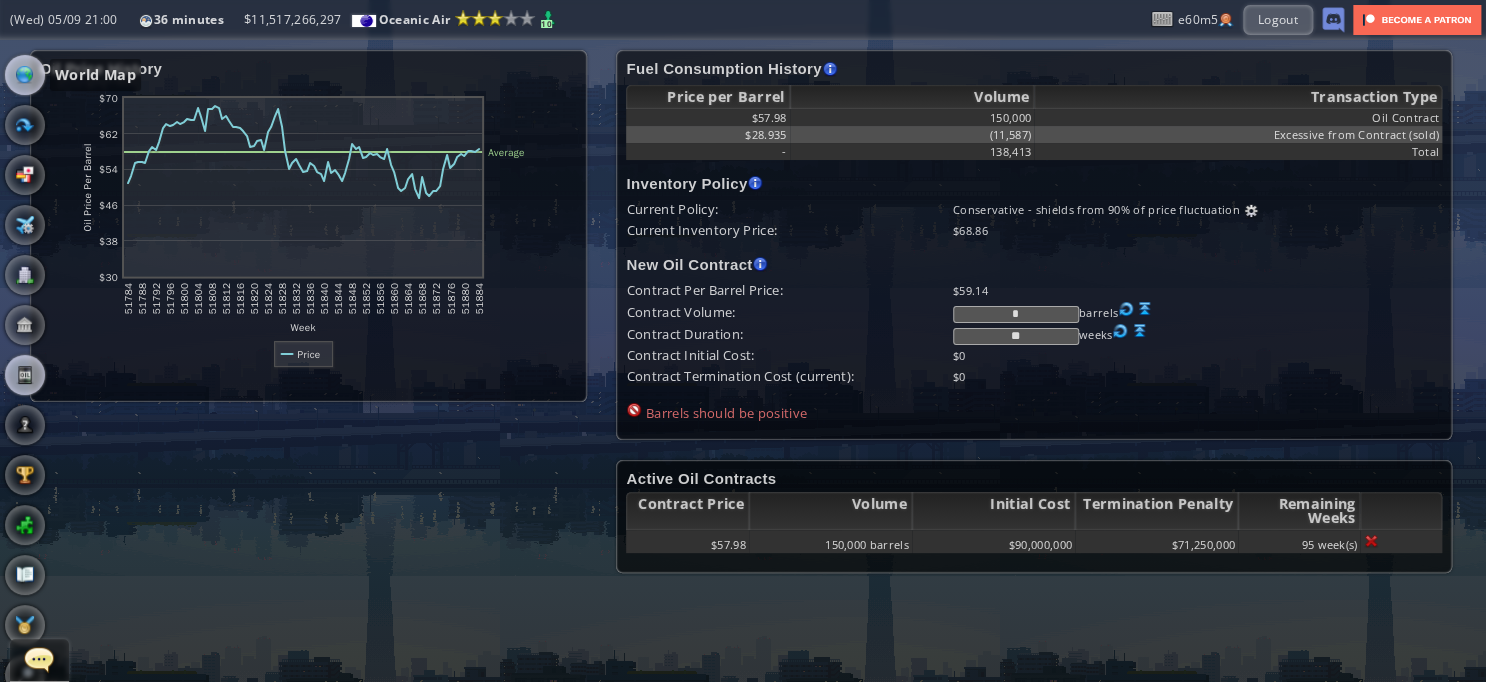 click at bounding box center (25, 75) 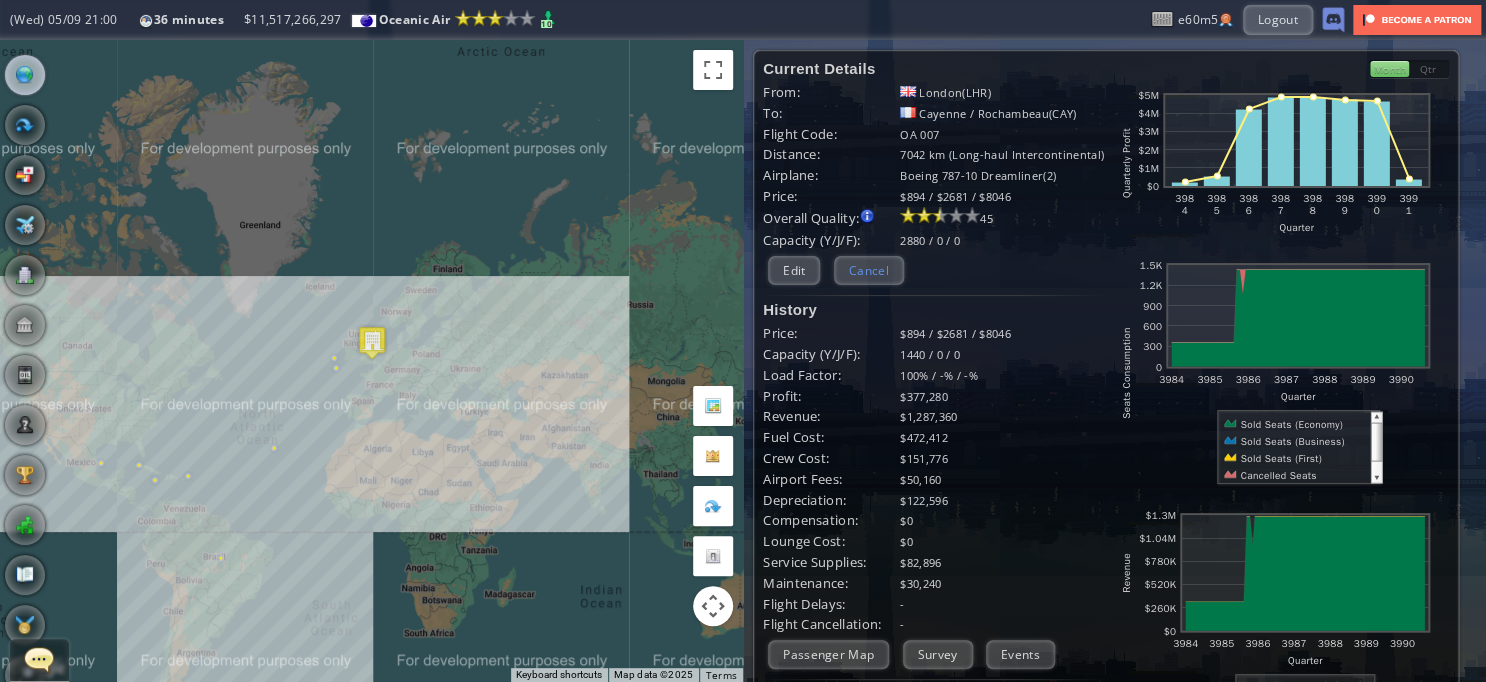 click on "Cancel" at bounding box center (869, 270) 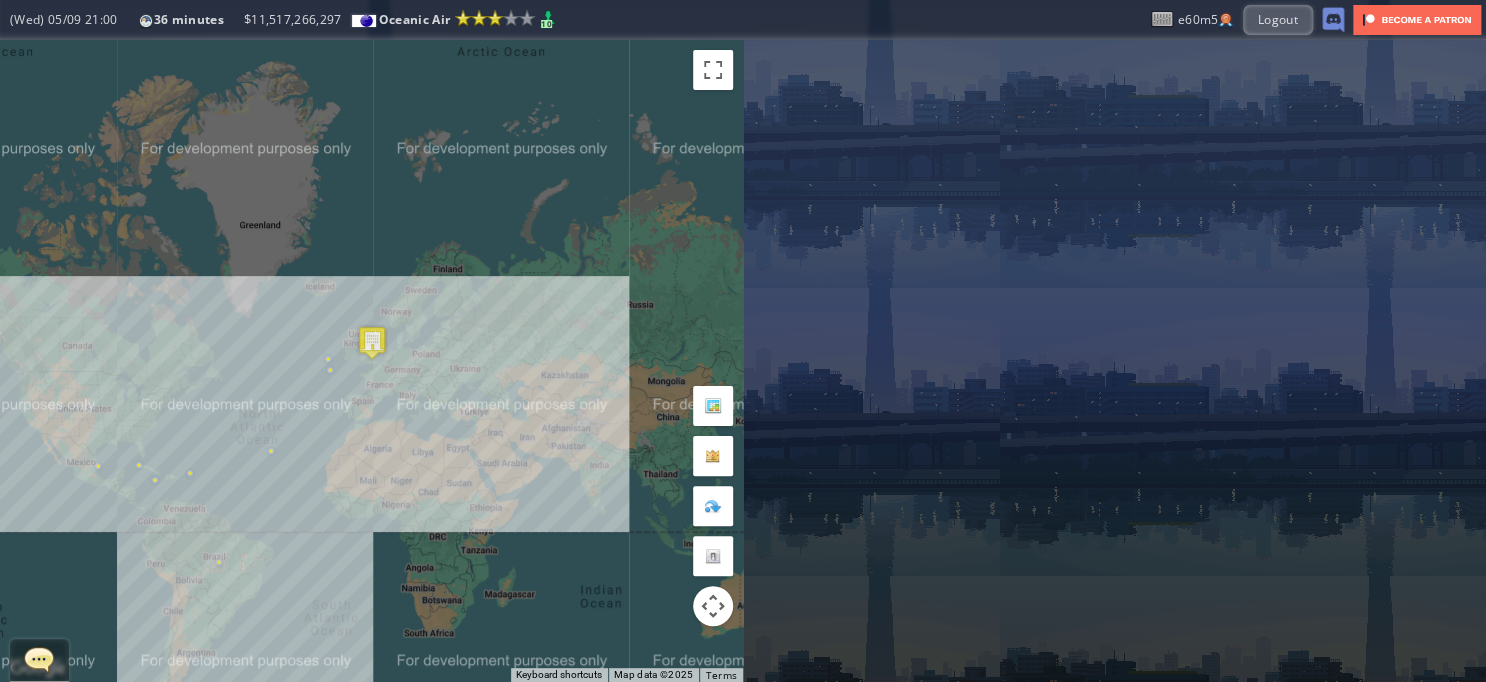 click on "To navigate, press the arrow keys." at bounding box center (371, 361) 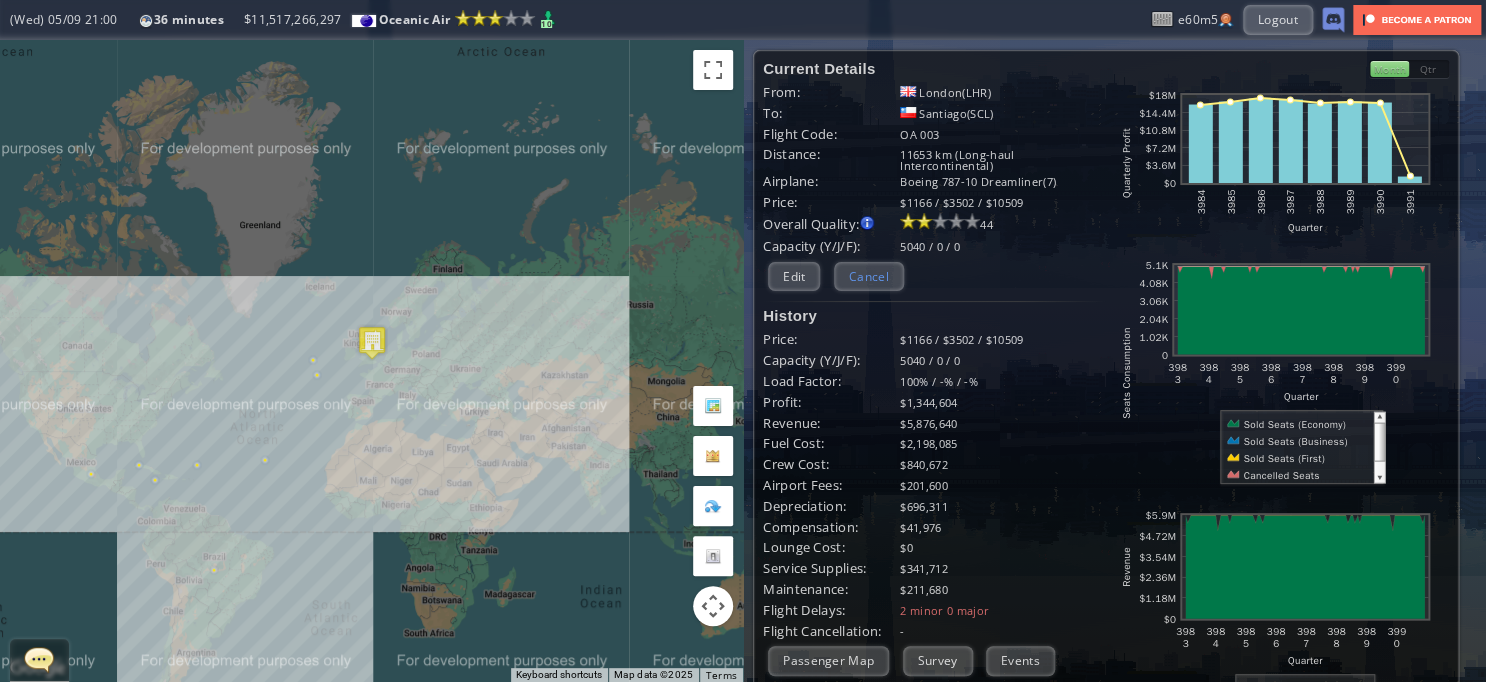 click on "Cancel" at bounding box center (869, 276) 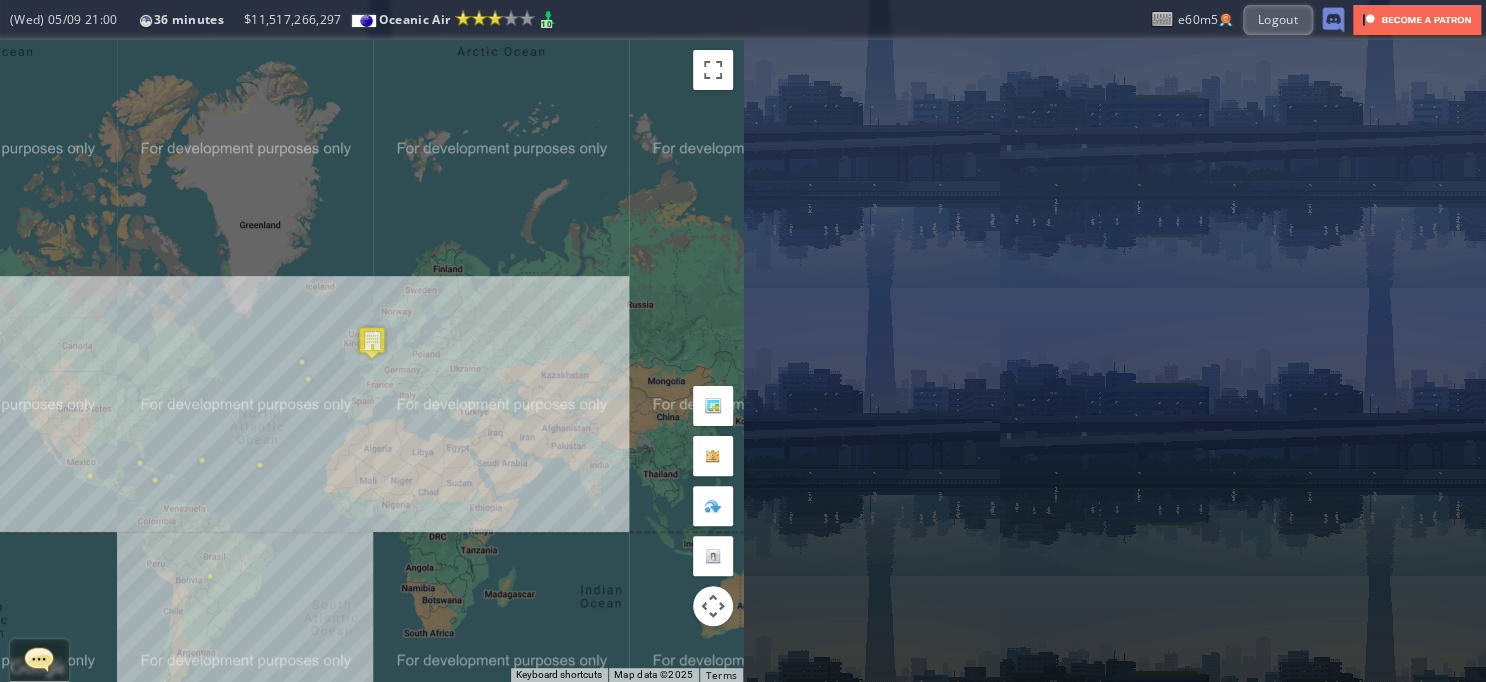 click on "To navigate, press the arrow keys." at bounding box center (371, 361) 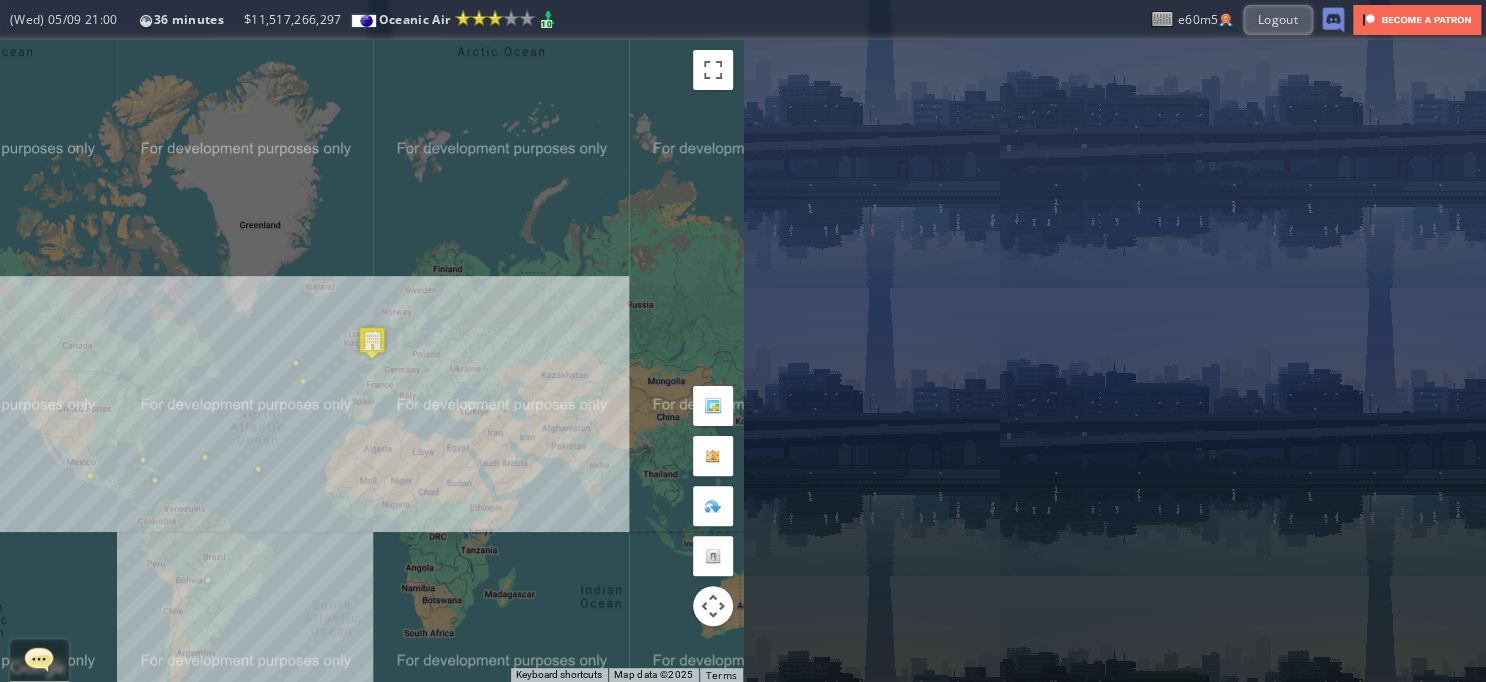 click on "To navigate, press the arrow keys." at bounding box center (371, 361) 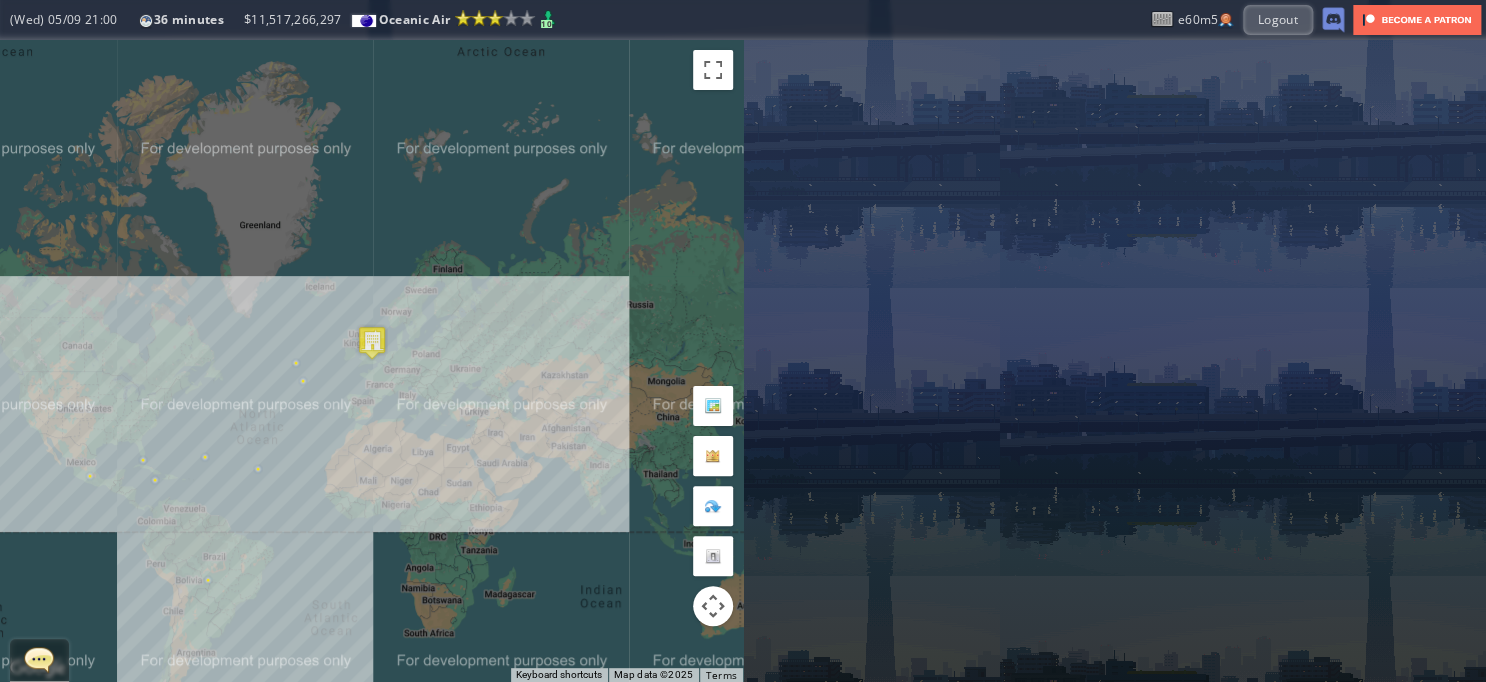 click on "To navigate, press the arrow keys." at bounding box center (371, 361) 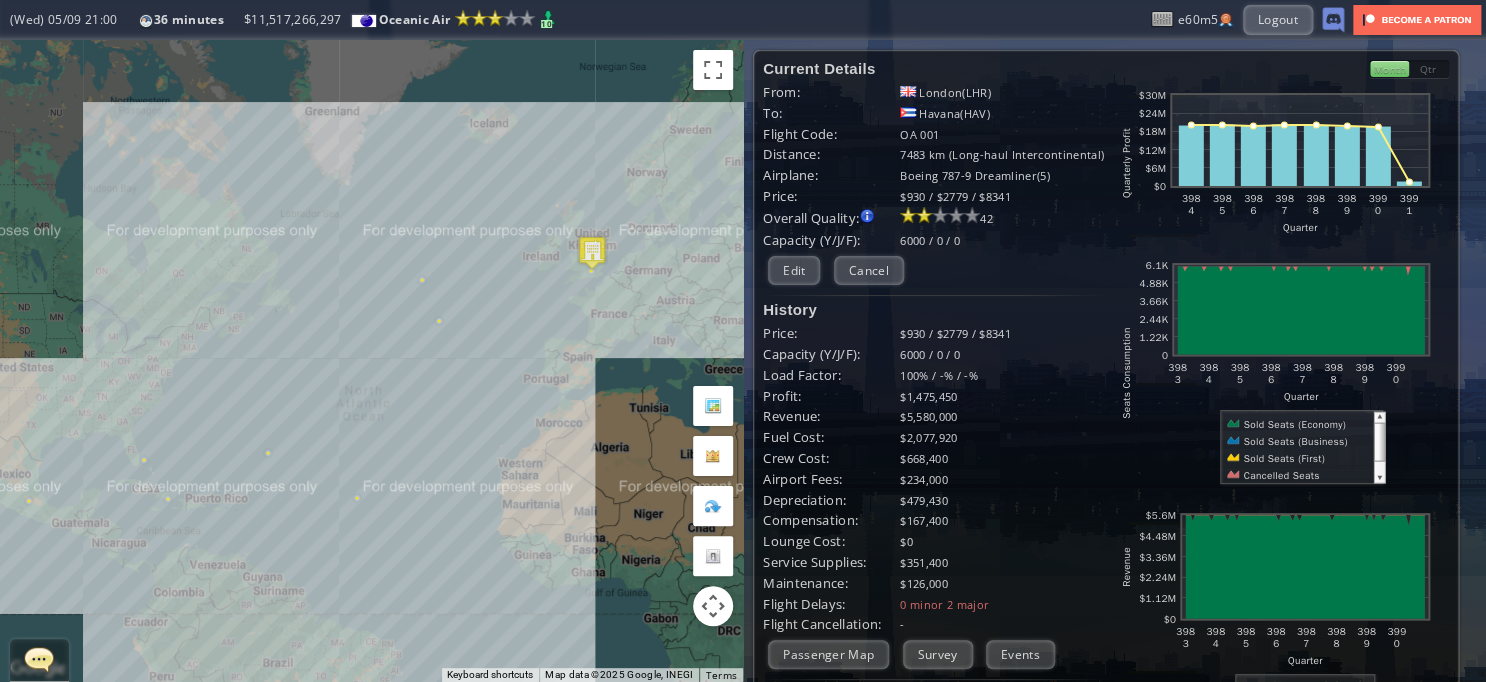 click on "To navigate, press the arrow keys." at bounding box center [371, 361] 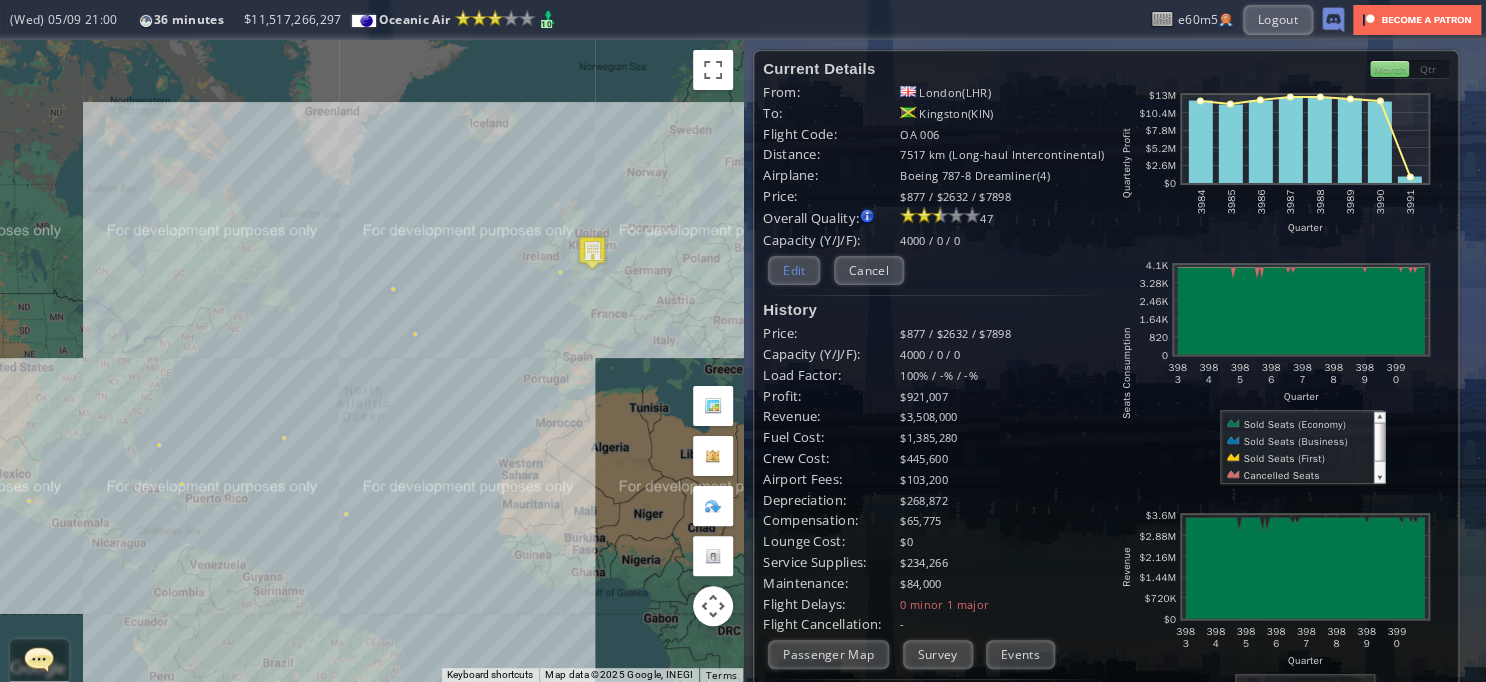 click on "Edit" at bounding box center (794, 270) 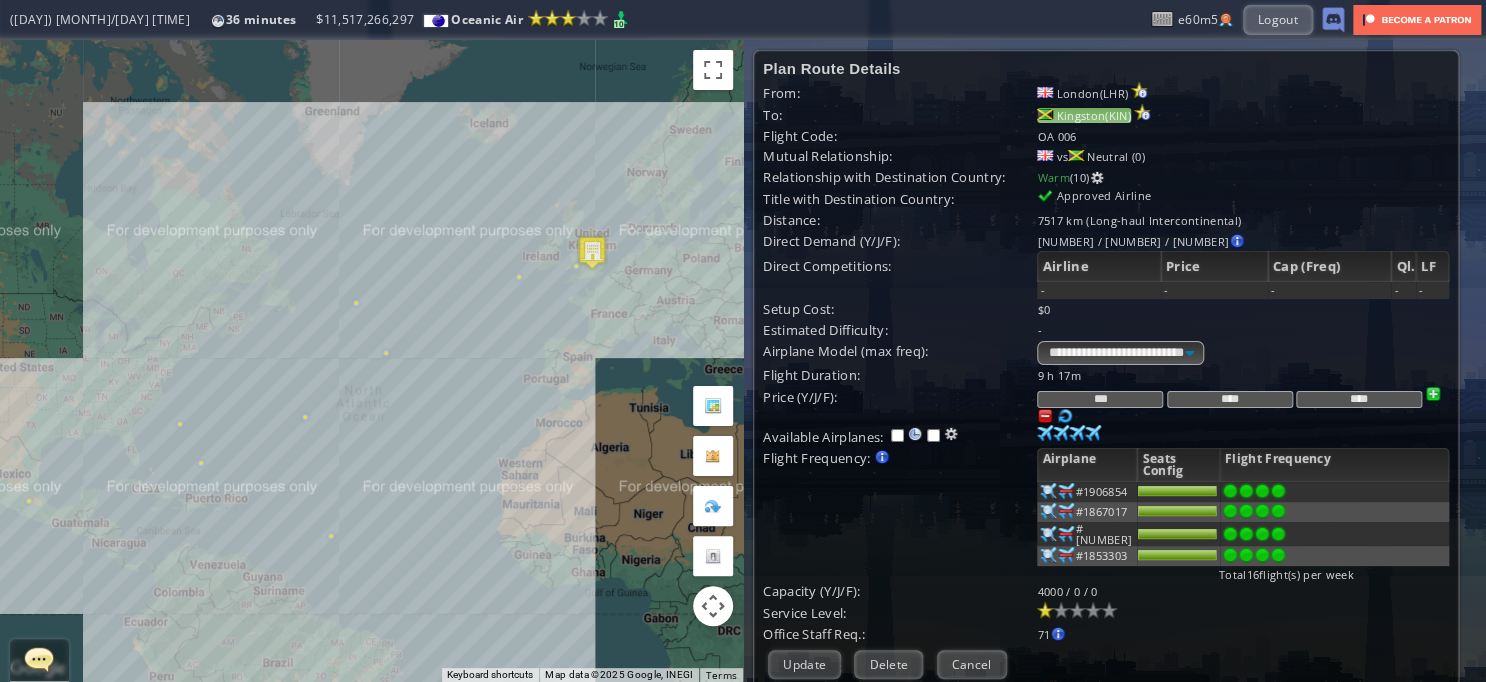 click on "Kingston(KIN)" at bounding box center (1083, 115) 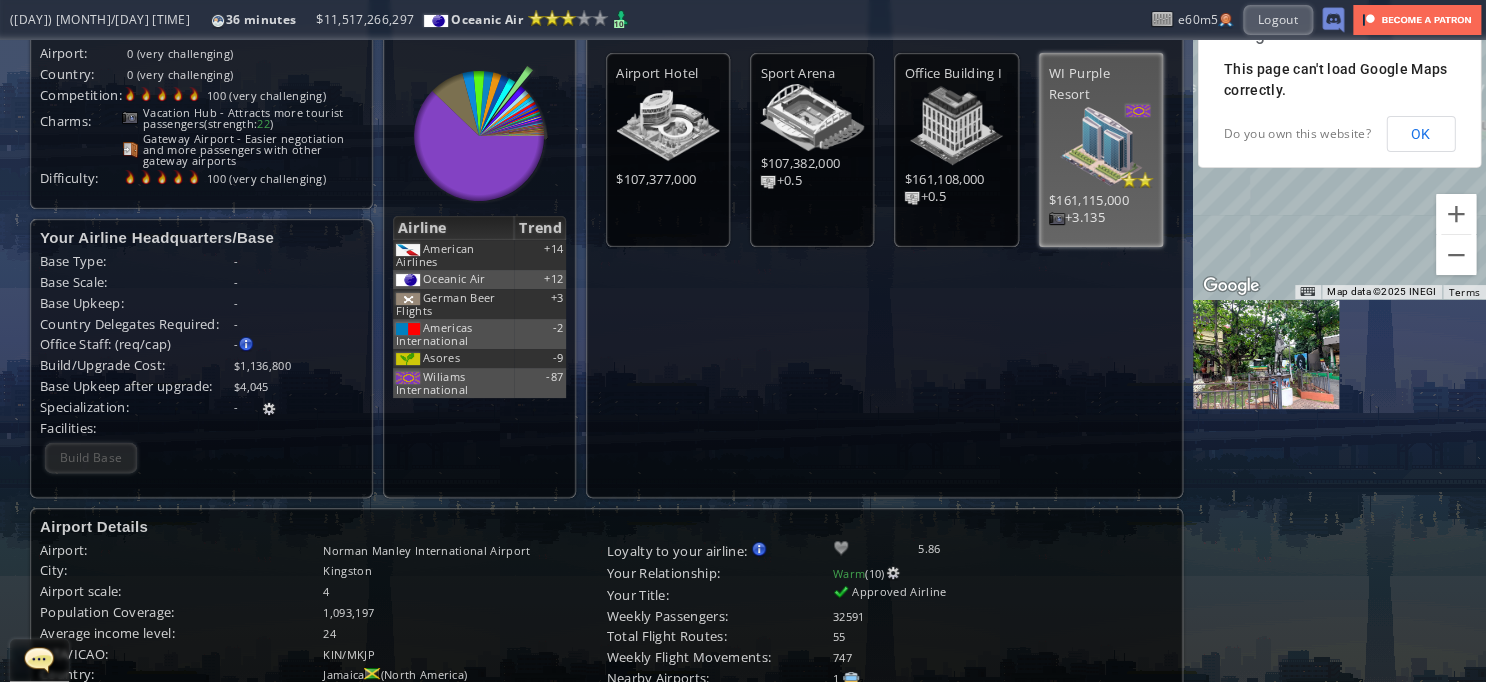 scroll, scrollTop: 0, scrollLeft: 0, axis: both 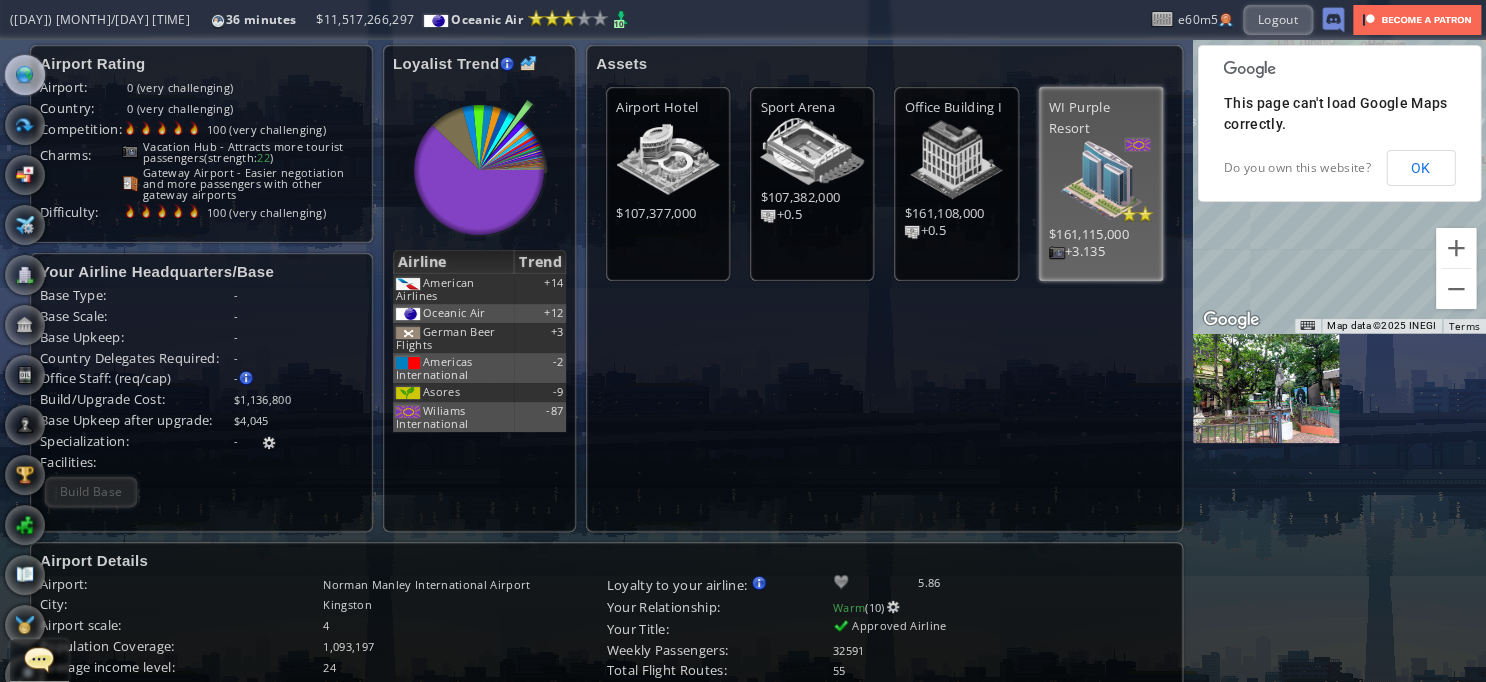 click at bounding box center (7, 341) 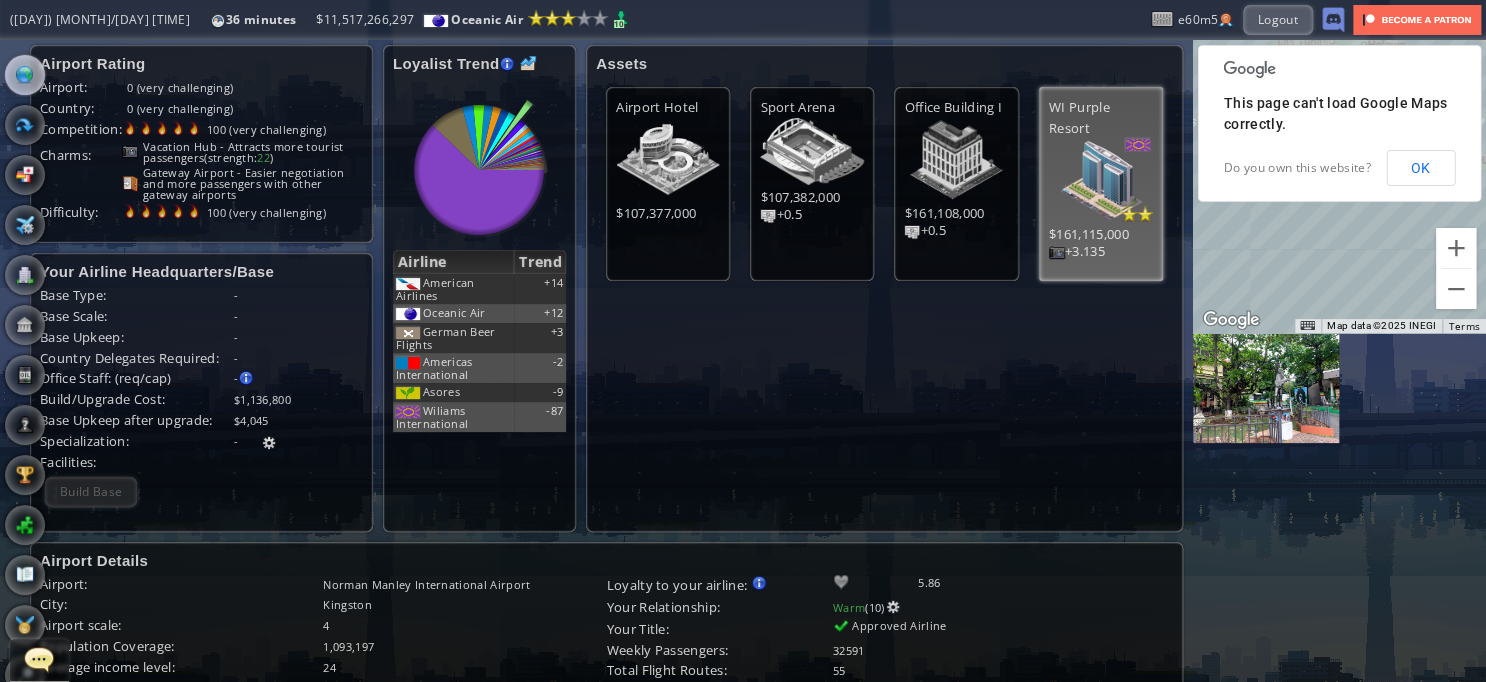 click at bounding box center (25, 75) 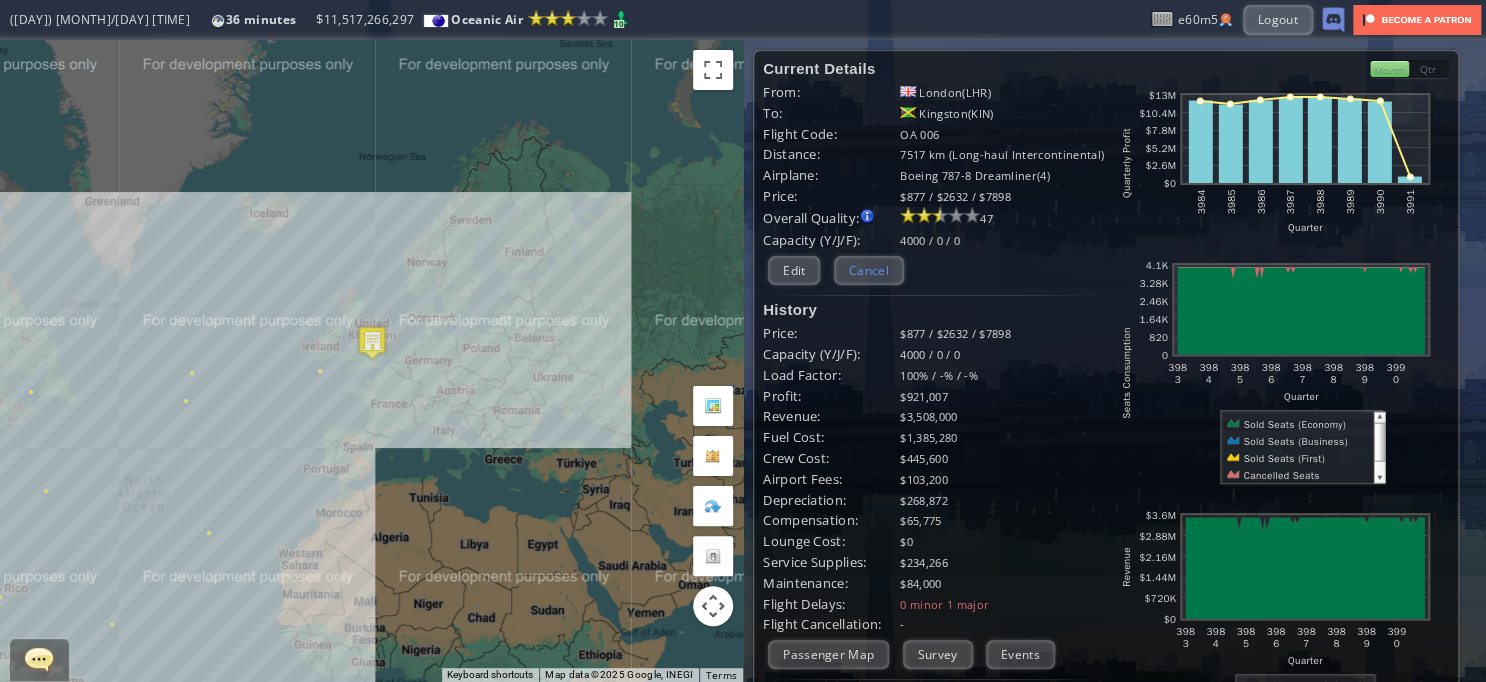 click on "Cancel" at bounding box center [869, 270] 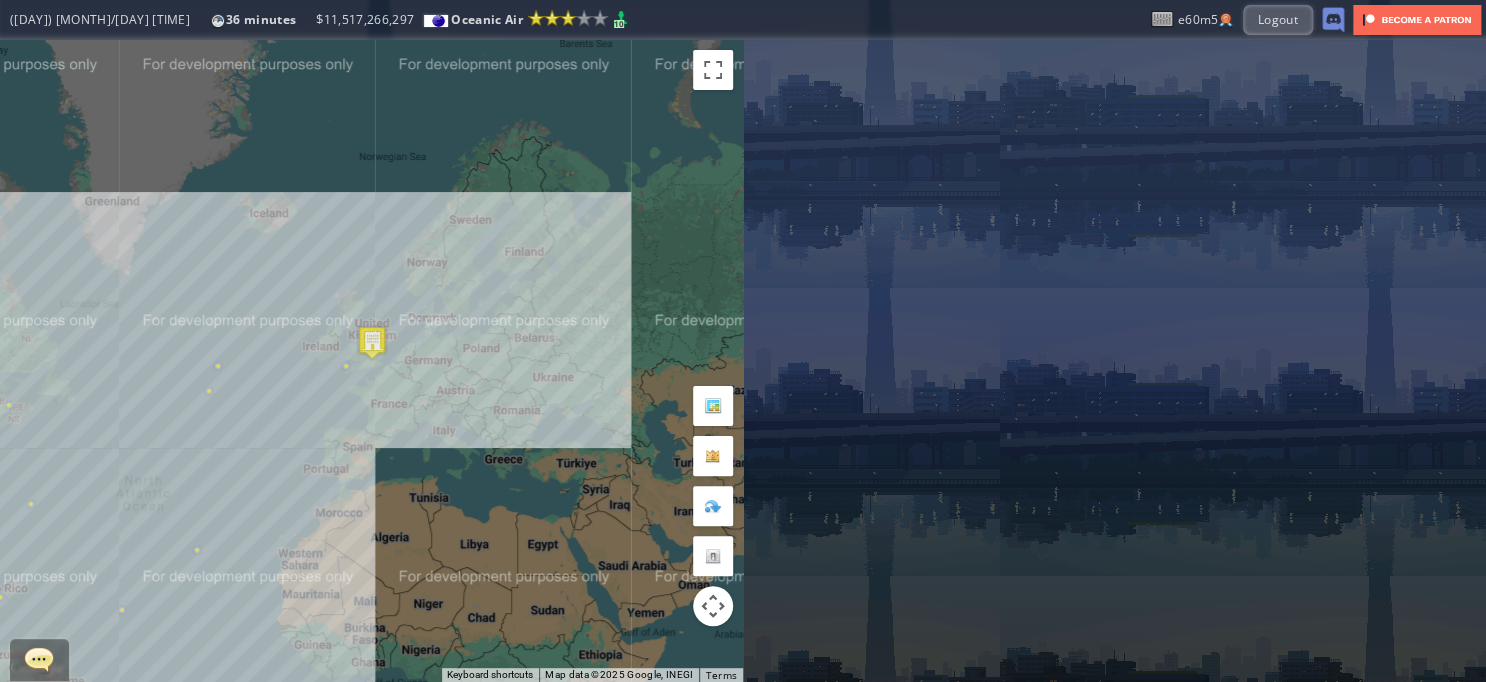 click on "To navigate, press the arrow keys." at bounding box center (371, 361) 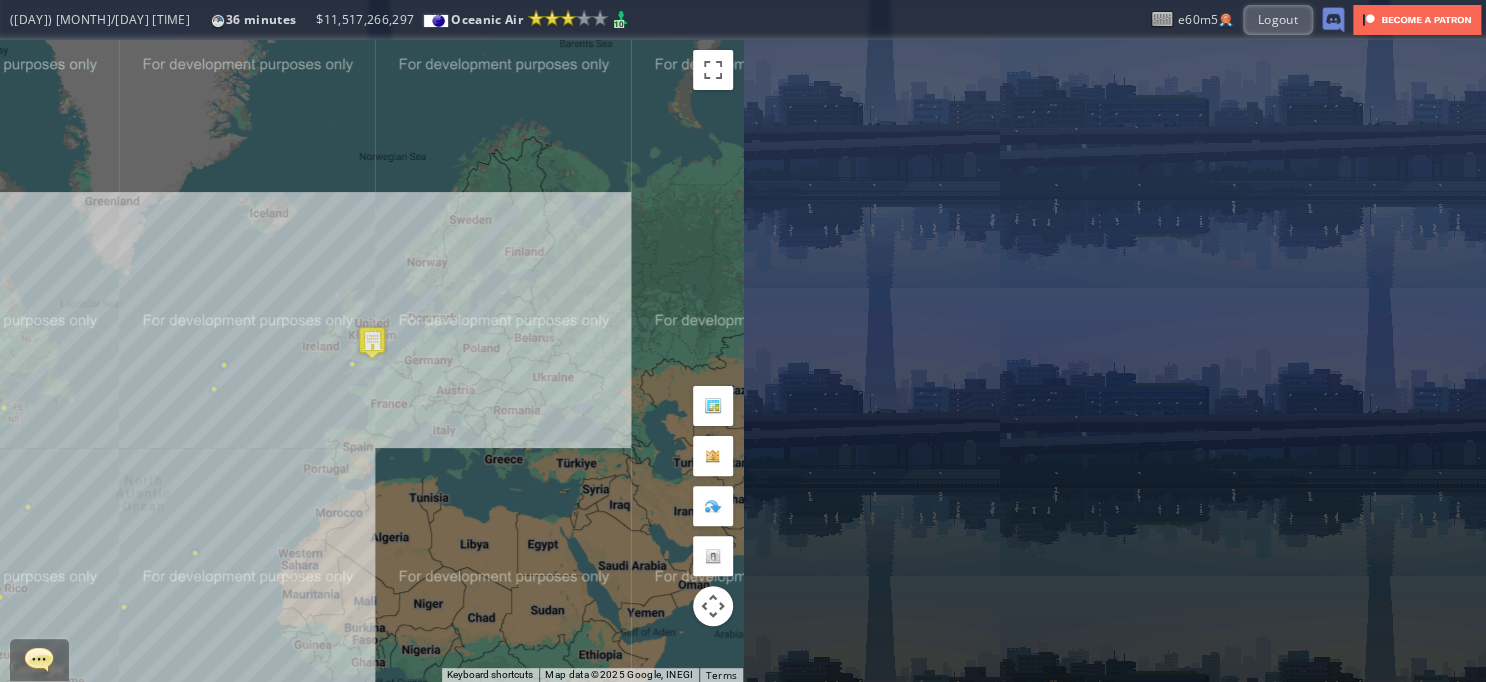 click on "To navigate, press the arrow keys." at bounding box center (371, 361) 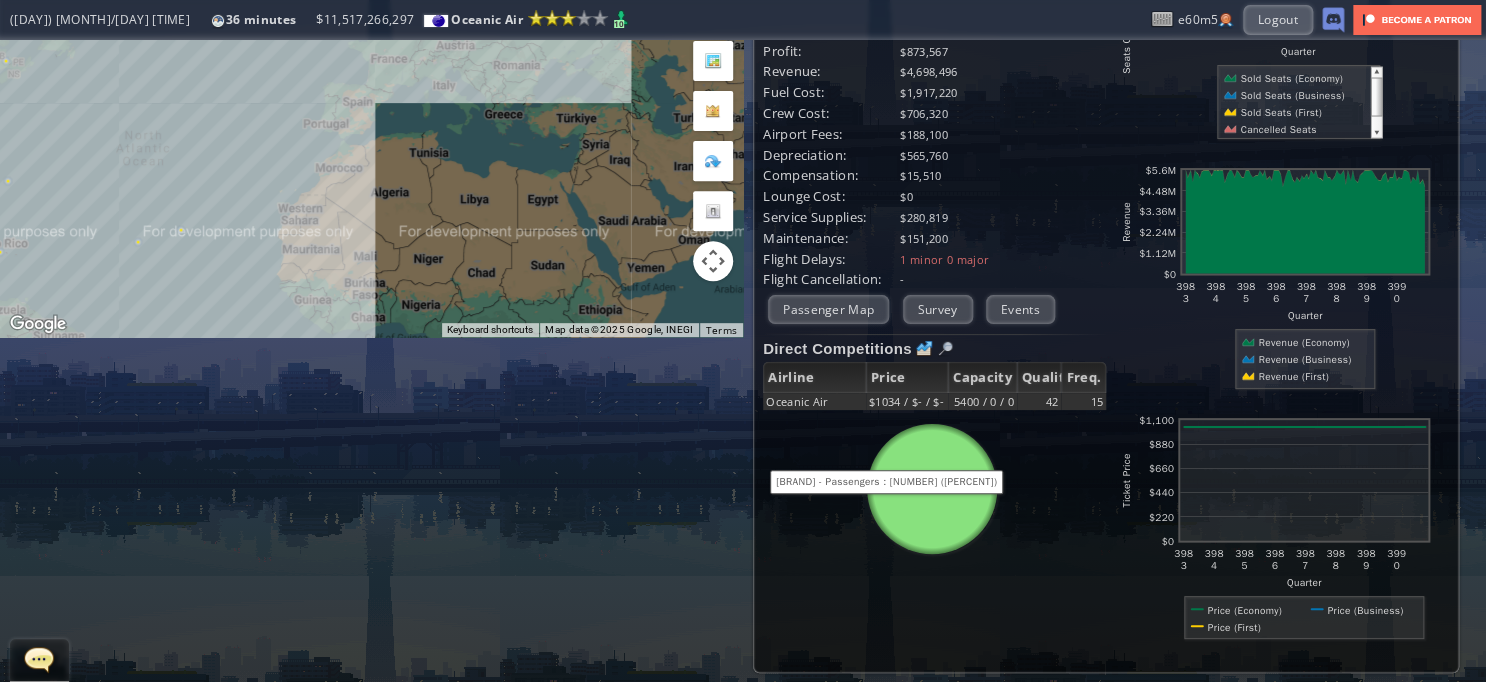 scroll, scrollTop: 0, scrollLeft: 0, axis: both 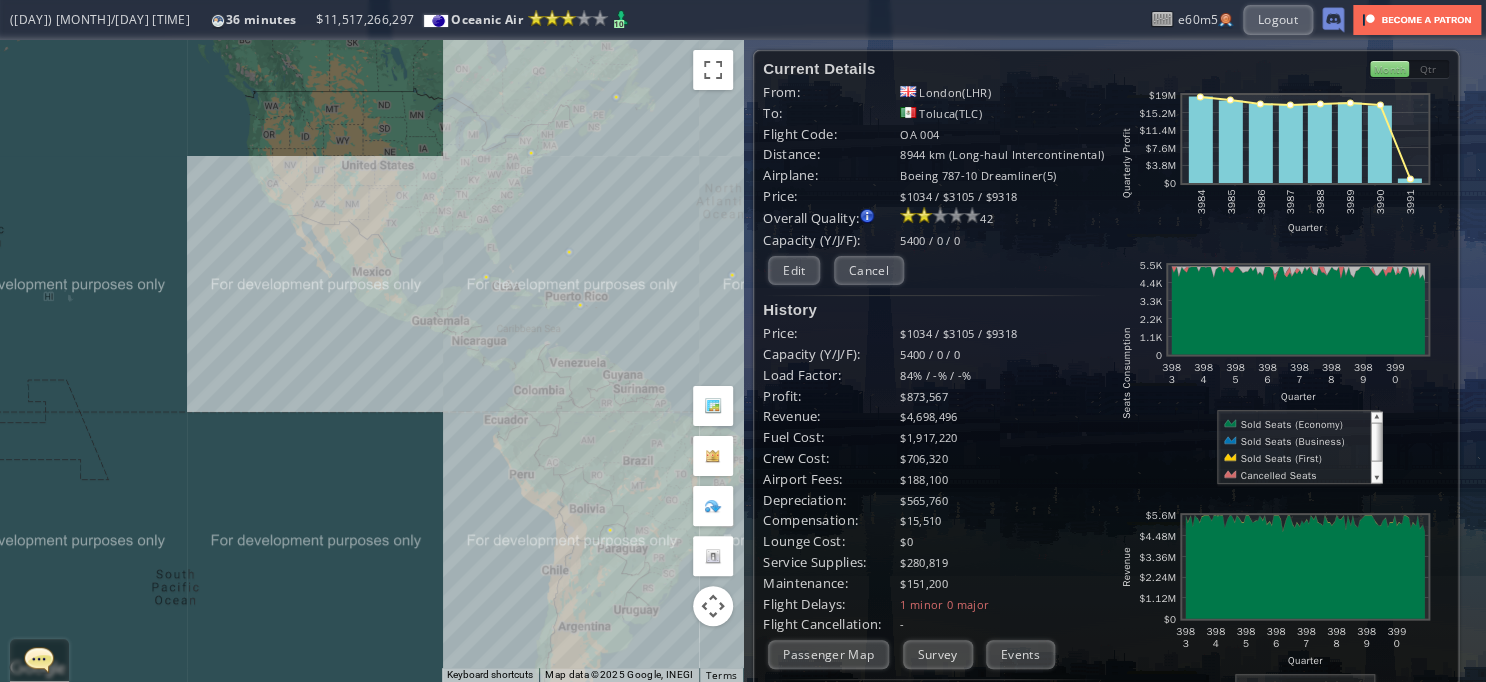 drag, startPoint x: 264, startPoint y: 496, endPoint x: 845, endPoint y: 200, distance: 652.05597 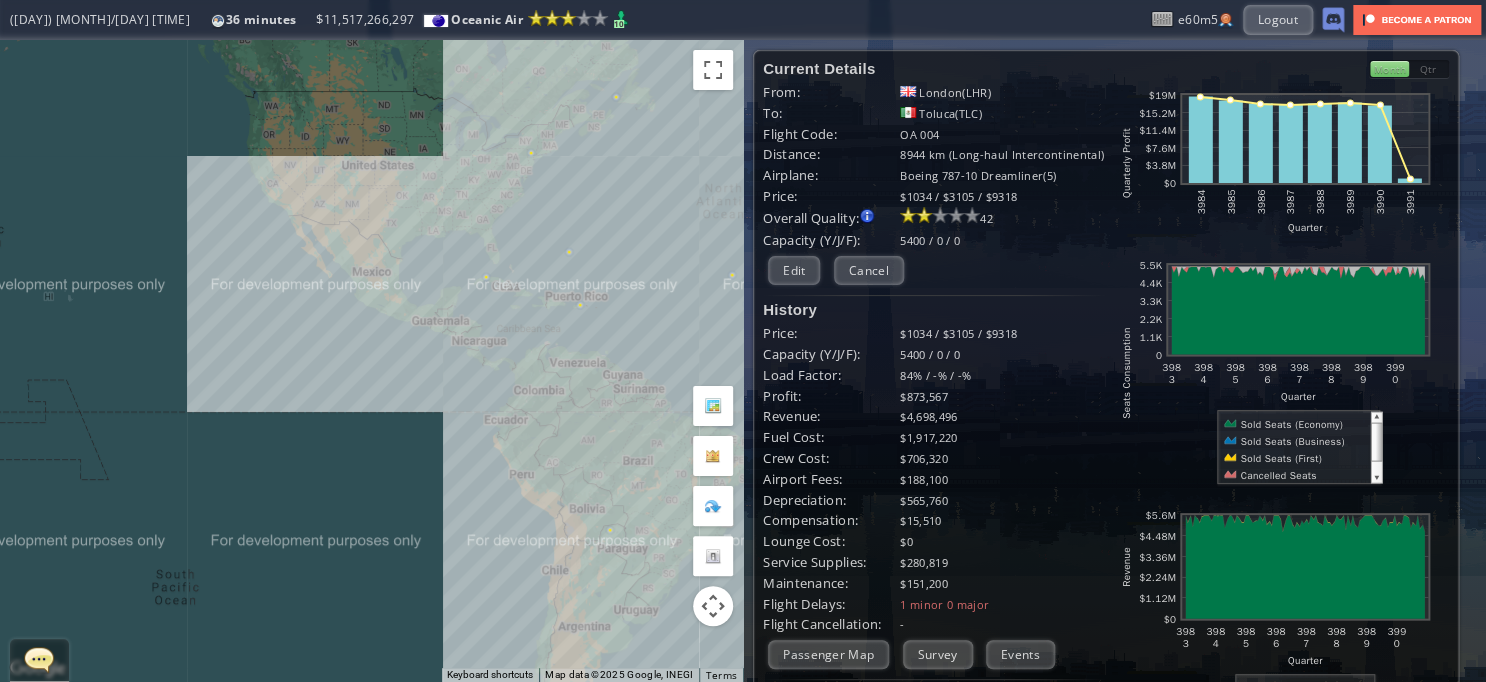 click on "← Move left → Move right ↑ Move up ↓ Move down + Zoom in - Zoom out [HOME] Jump left by [PERCENT] End Jump right by [PERCENT] Page Up Jump up by [PERCENT] Page Down Jump down by [PERCENT] To navigate, press the arrow keys. Keyboard shortcuts Map Data Map data ©[YEAR], [ORGANIZATION] Map data ©[YEAR], [ORGANIZATION] [NUMBER] km  Click to toggle between metric and imperial units Terms Report a map error
Current Details
From:
[CITY]([AIRPORT_CODE])
To:
[CITY]([AIRPORT_CODE])
Flight Code:
[CODE]
Distance:
[NUMBER] km ([DESCRIPTION])
airplane:
[AIRLINE] ([NUMBER])
Price:
[PRICE] / [PRICE] / [PRICE]
[NUMBER] Edit" at bounding box center (743, 361) 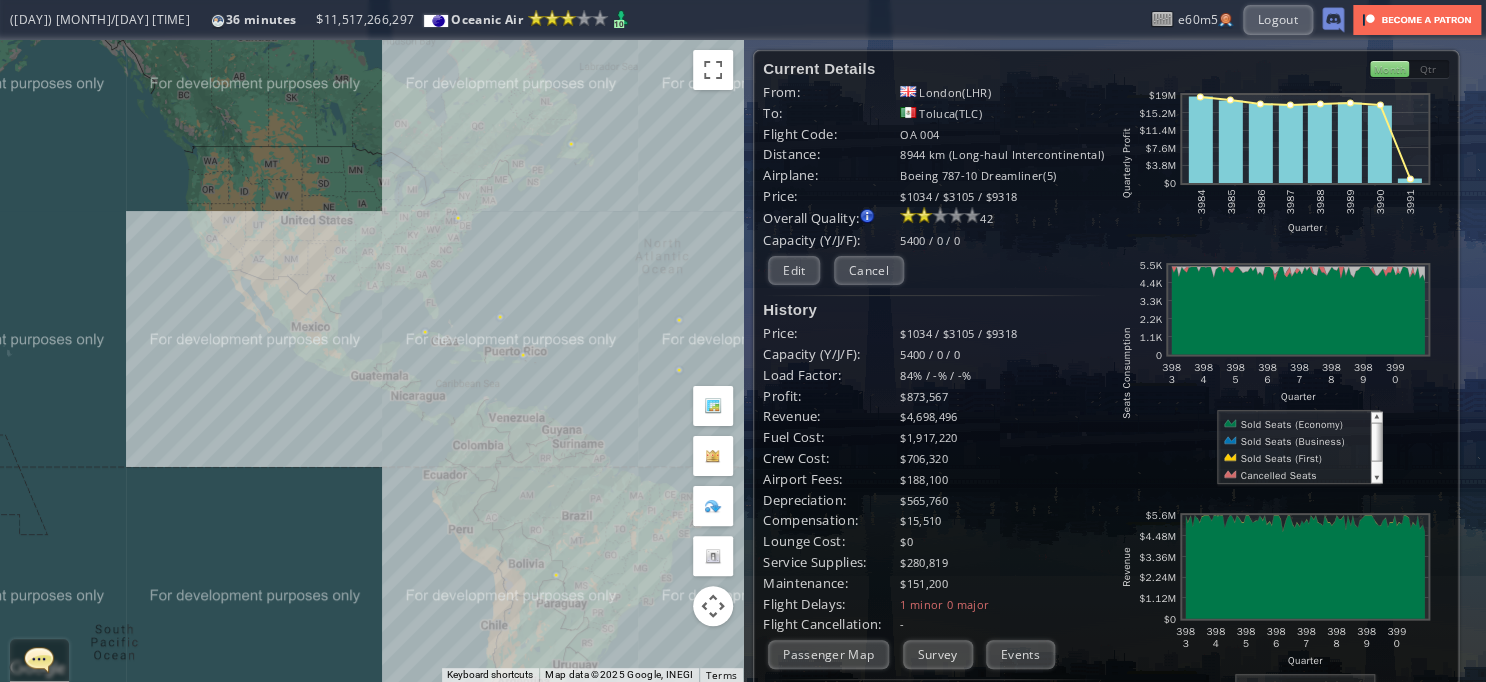 drag, startPoint x: 414, startPoint y: 259, endPoint x: 353, endPoint y: 316, distance: 83.48653 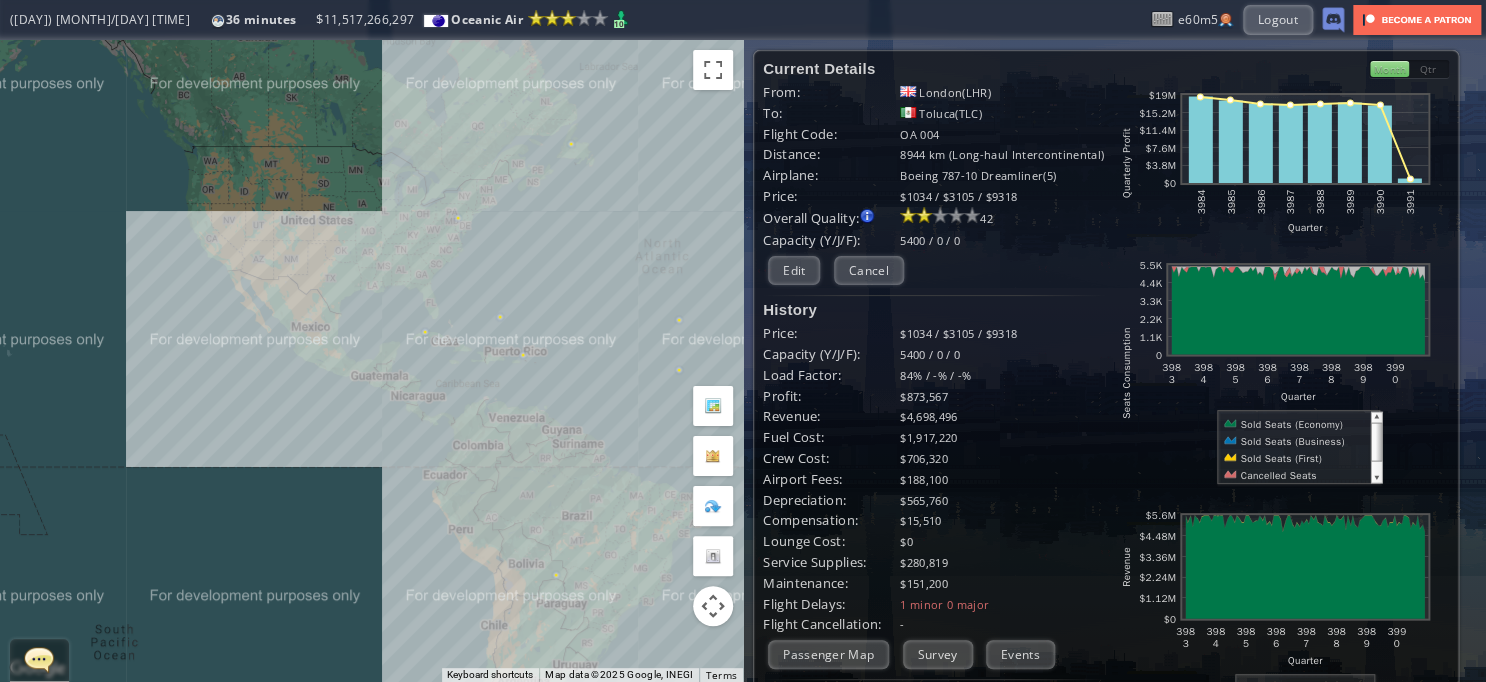 click on "To navigate, press the arrow keys." at bounding box center (371, 361) 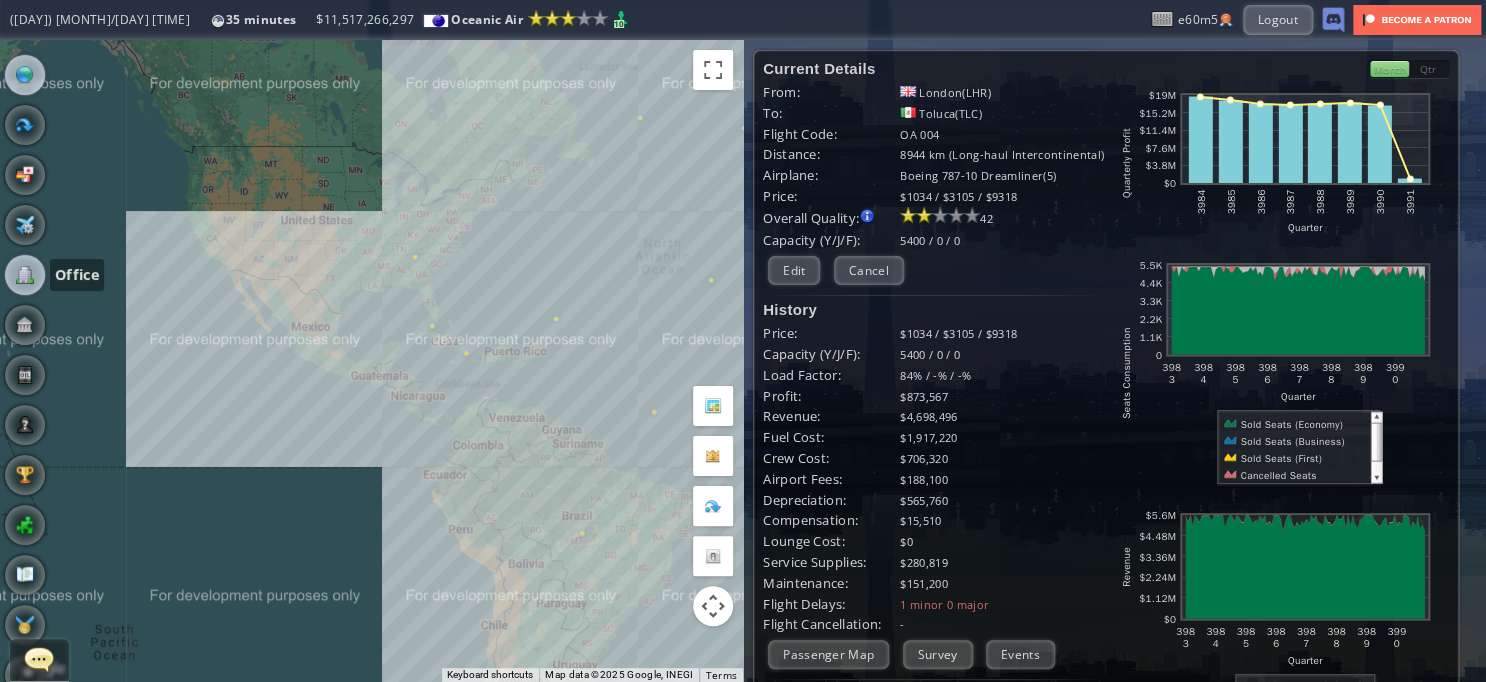 click at bounding box center (25, 275) 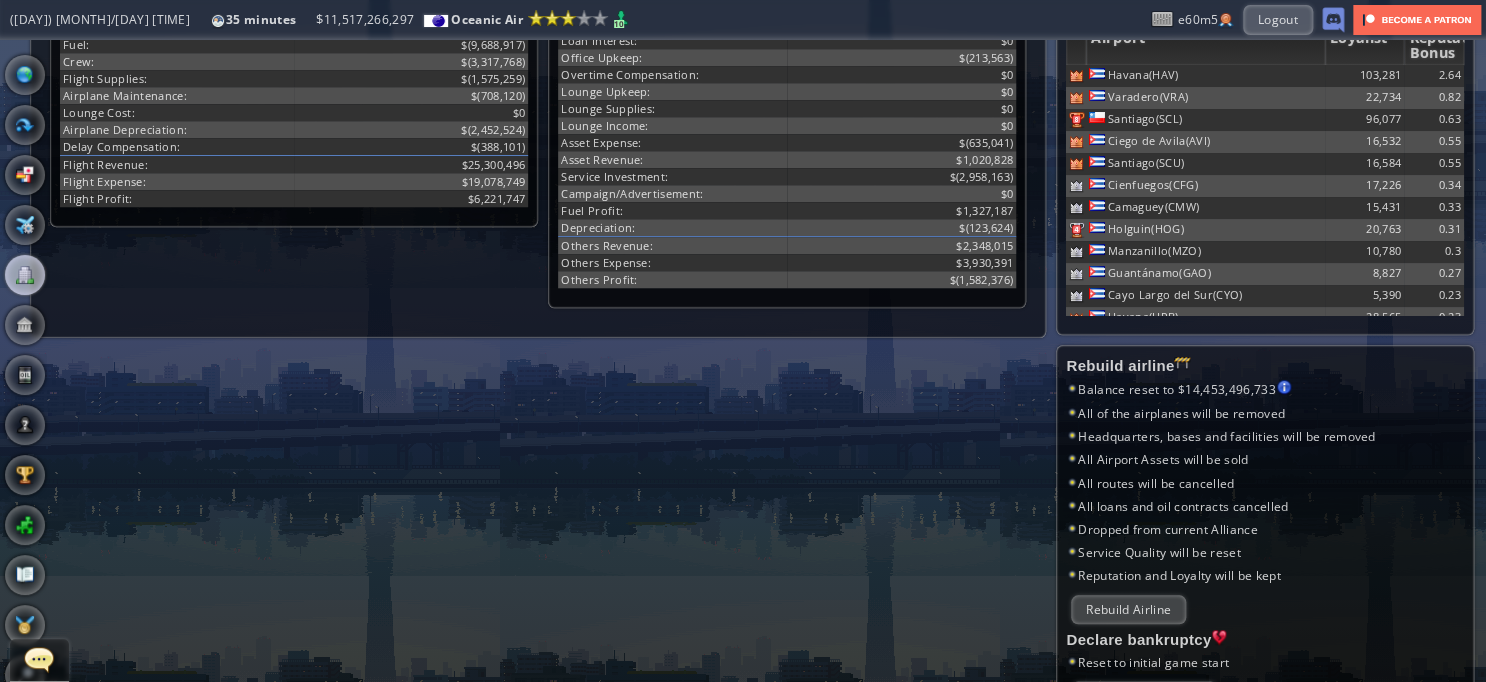 scroll, scrollTop: 876, scrollLeft: 0, axis: vertical 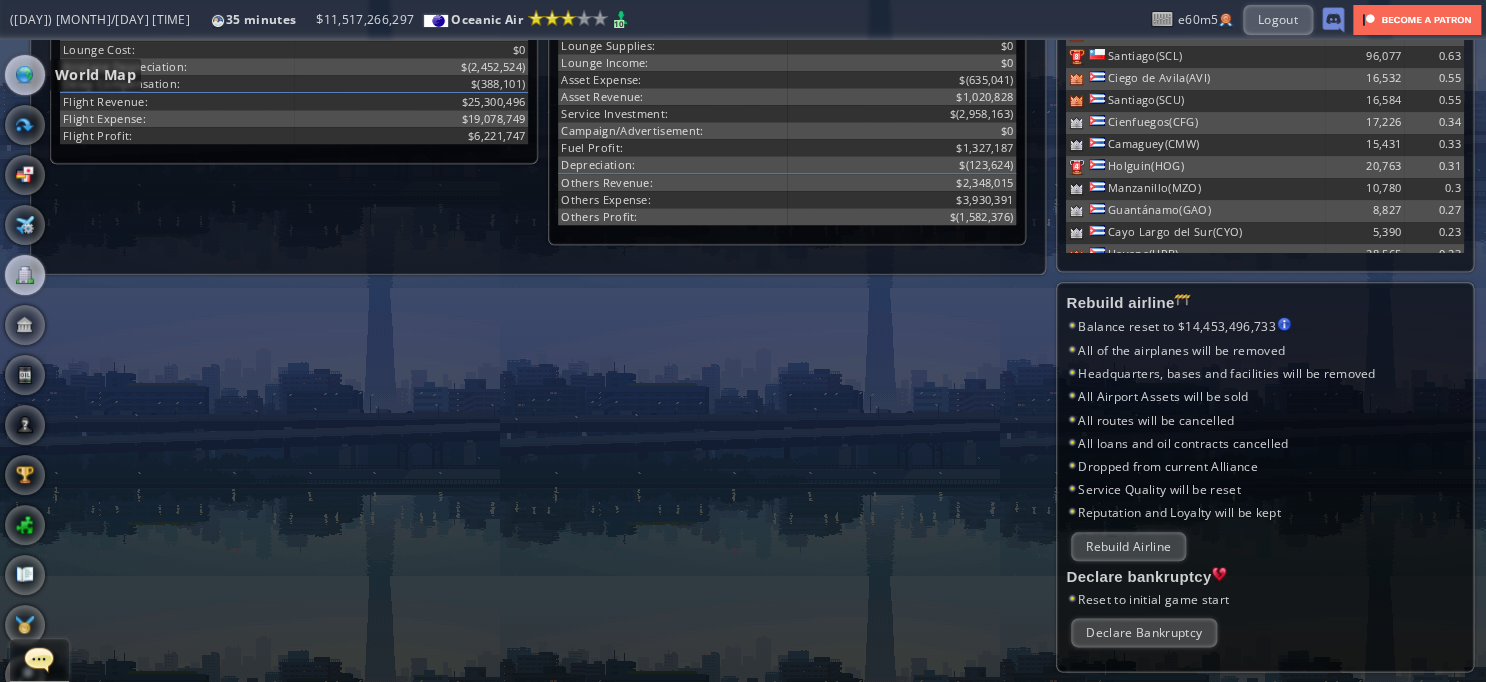 click at bounding box center (25, 75) 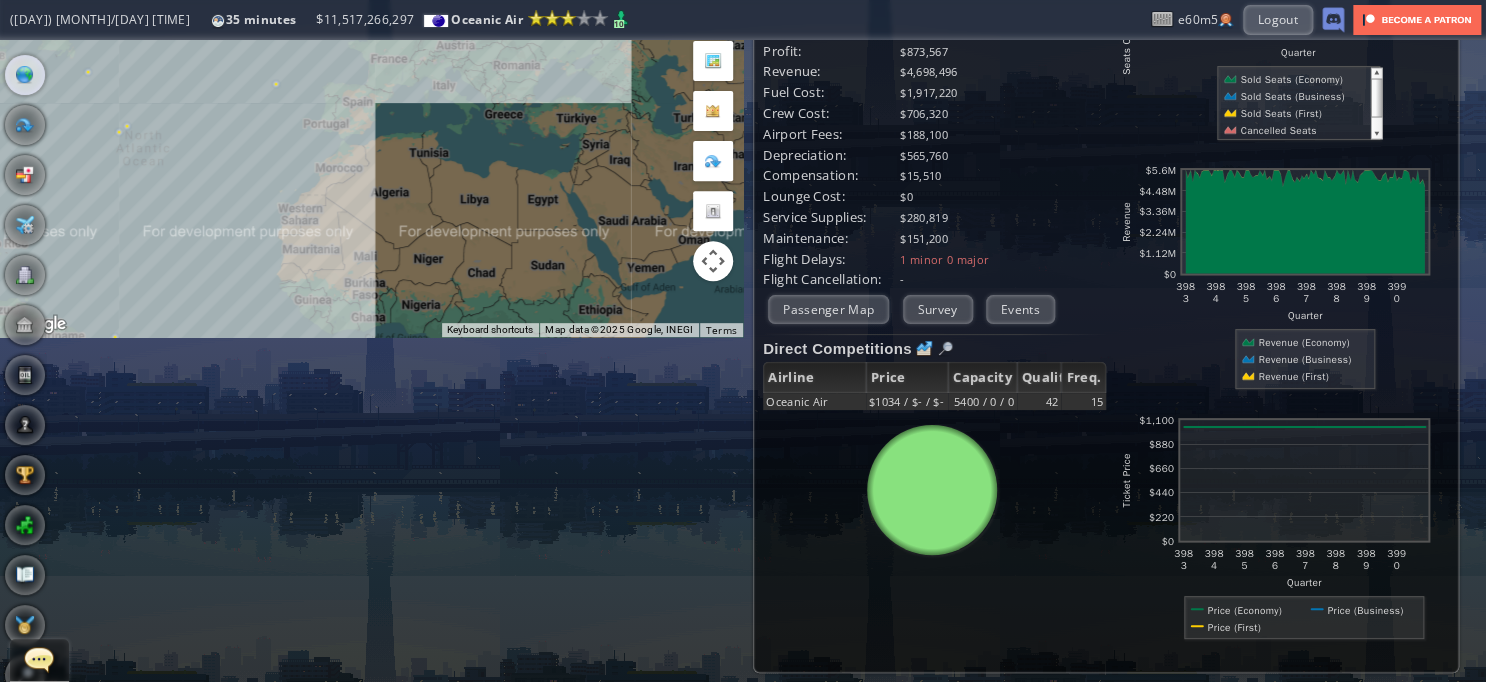 scroll, scrollTop: 45, scrollLeft: 0, axis: vertical 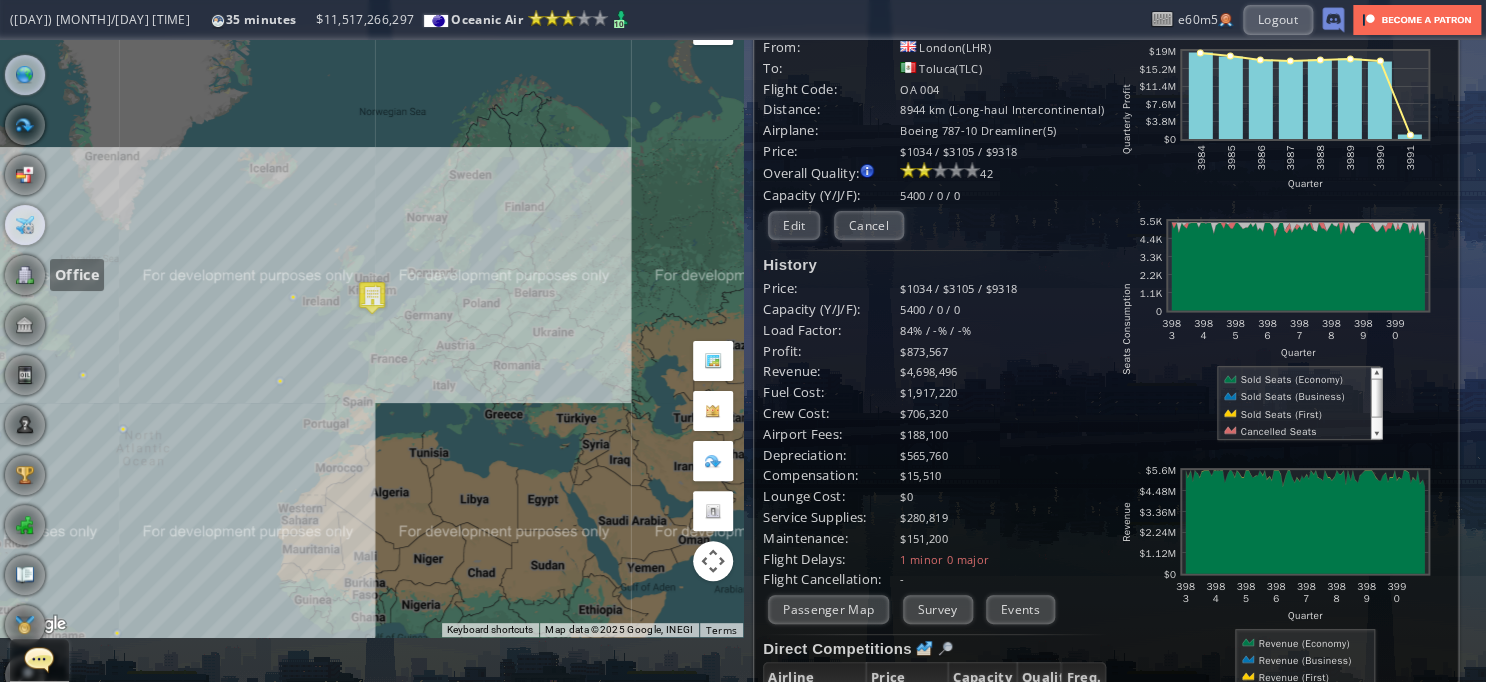 click at bounding box center (25, 225) 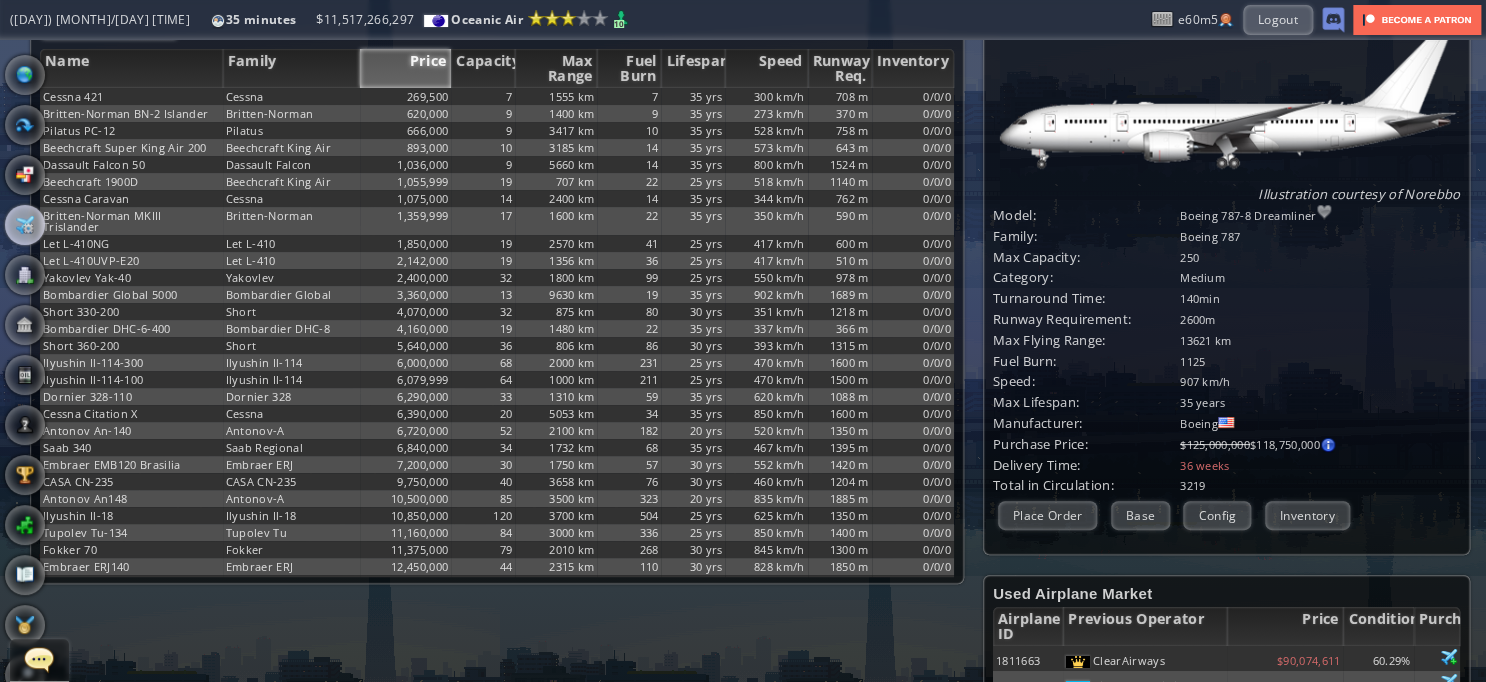 scroll, scrollTop: 0, scrollLeft: 0, axis: both 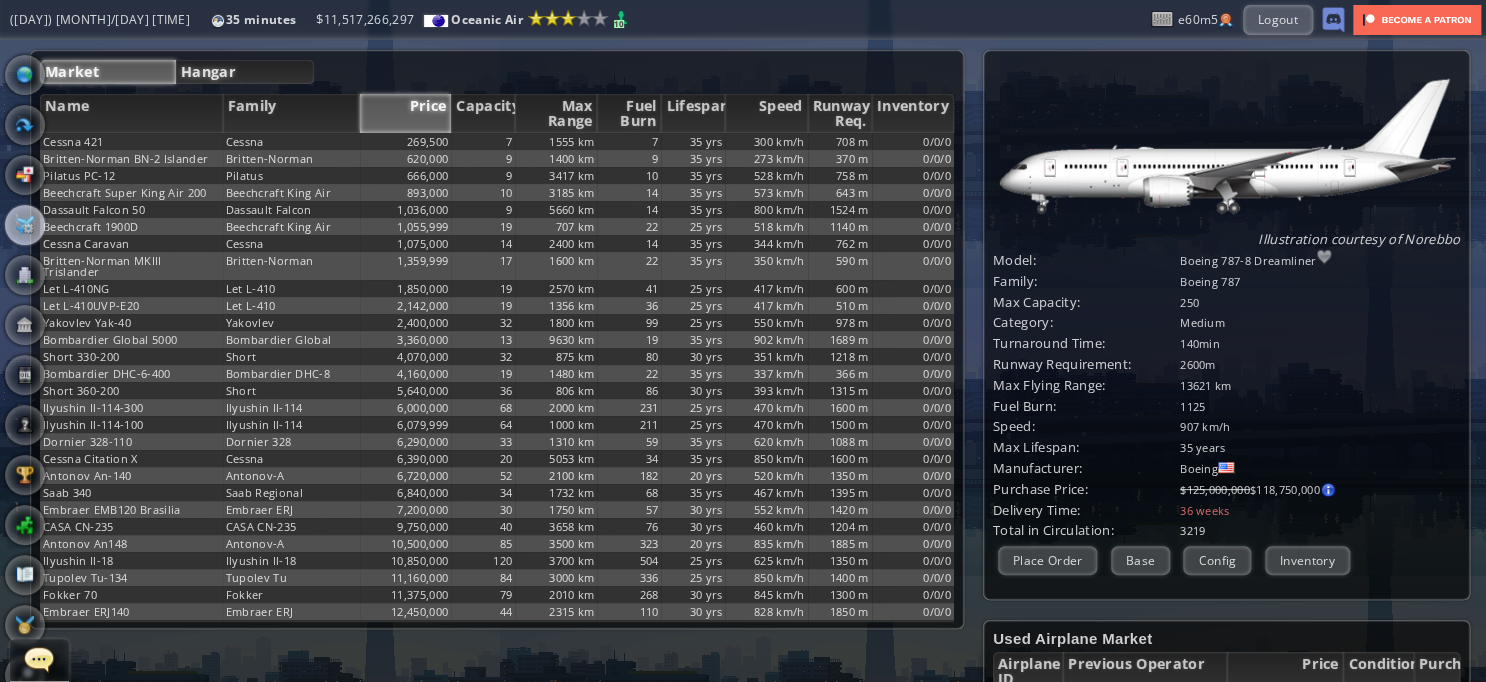 click on "Hangar" at bounding box center [245, 72] 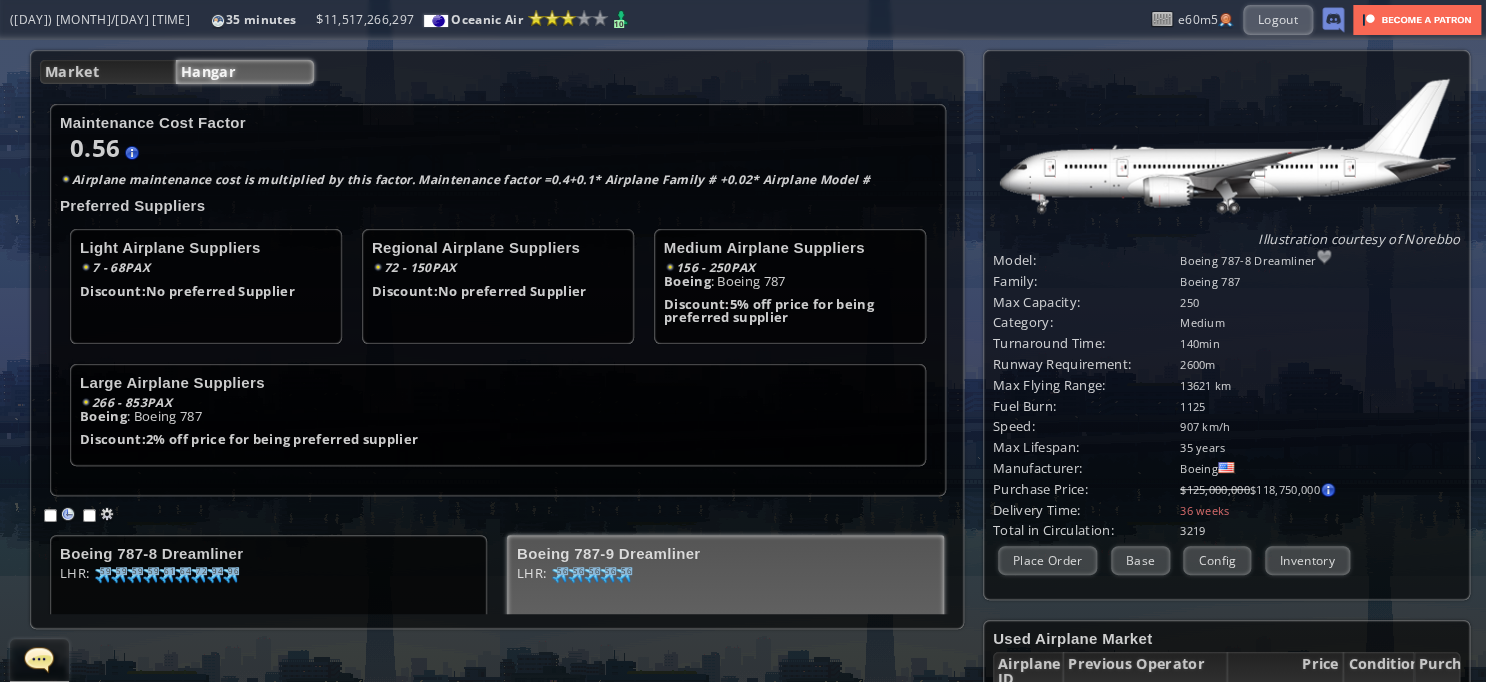 scroll, scrollTop: 207, scrollLeft: 0, axis: vertical 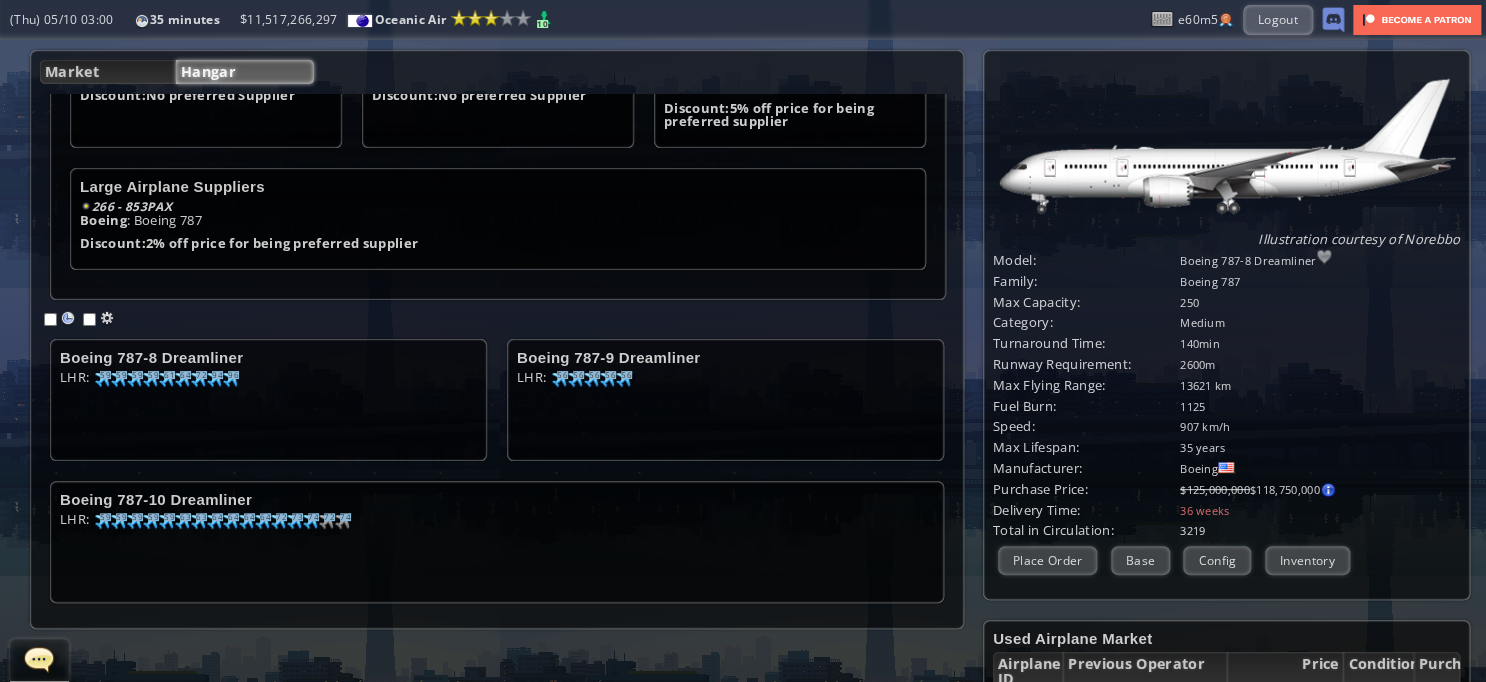 drag, startPoint x: 104, startPoint y: 513, endPoint x: 209, endPoint y: 456, distance: 119.47385 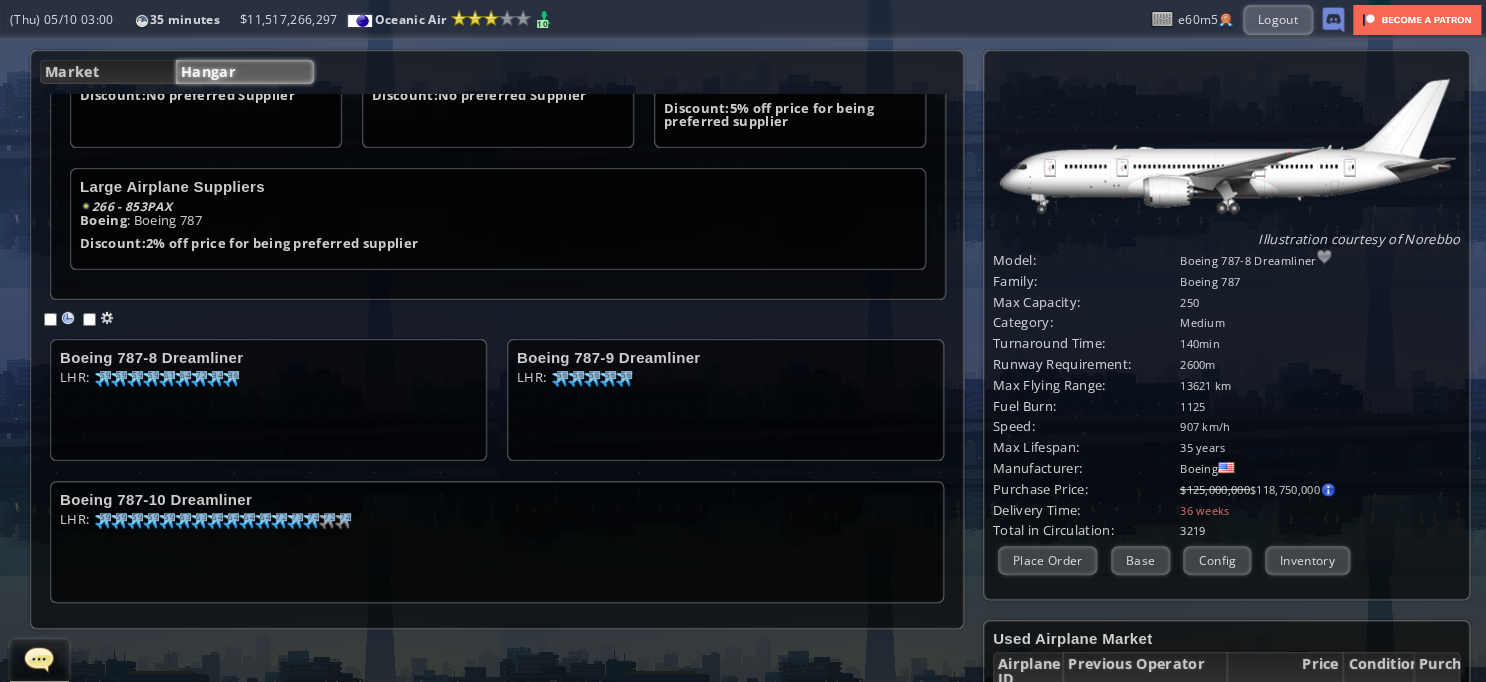 click at bounding box center (103, 379) 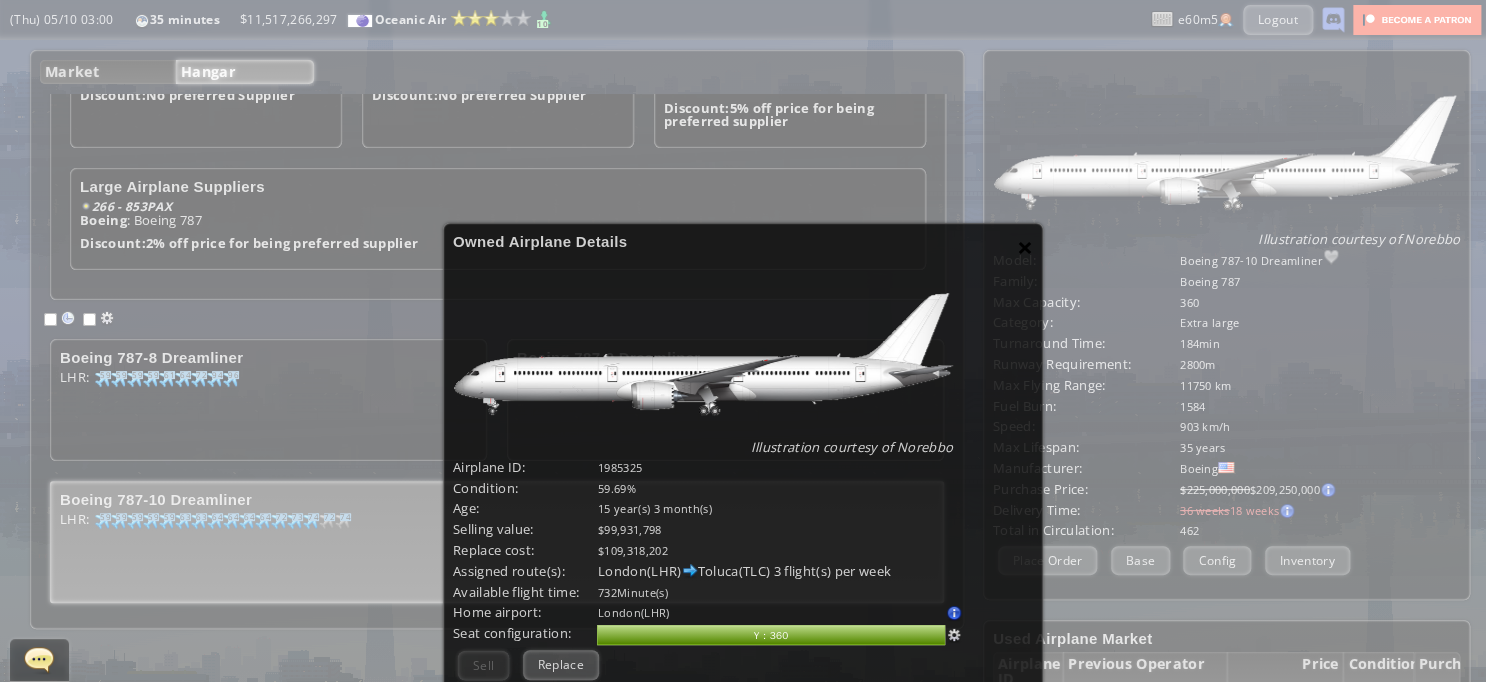 click on "×" at bounding box center [1025, 247] 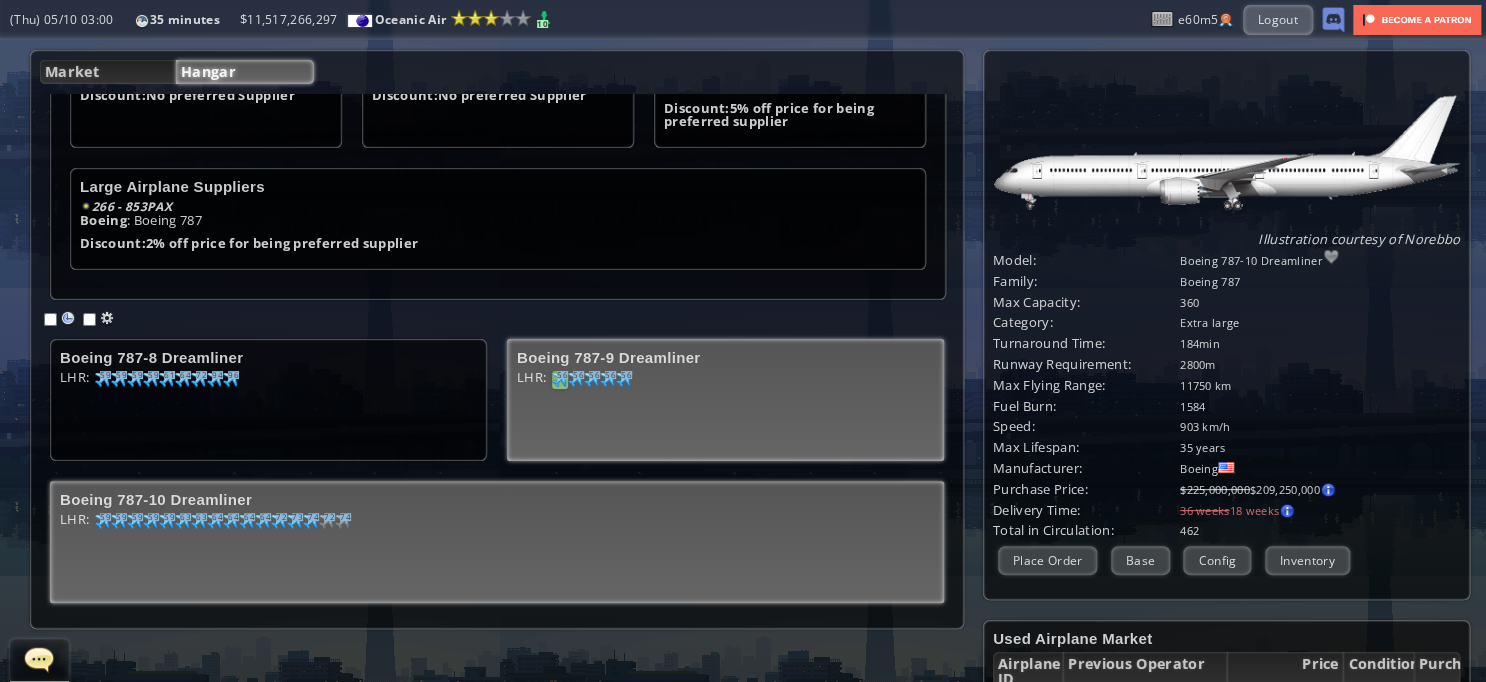 click at bounding box center [103, 379] 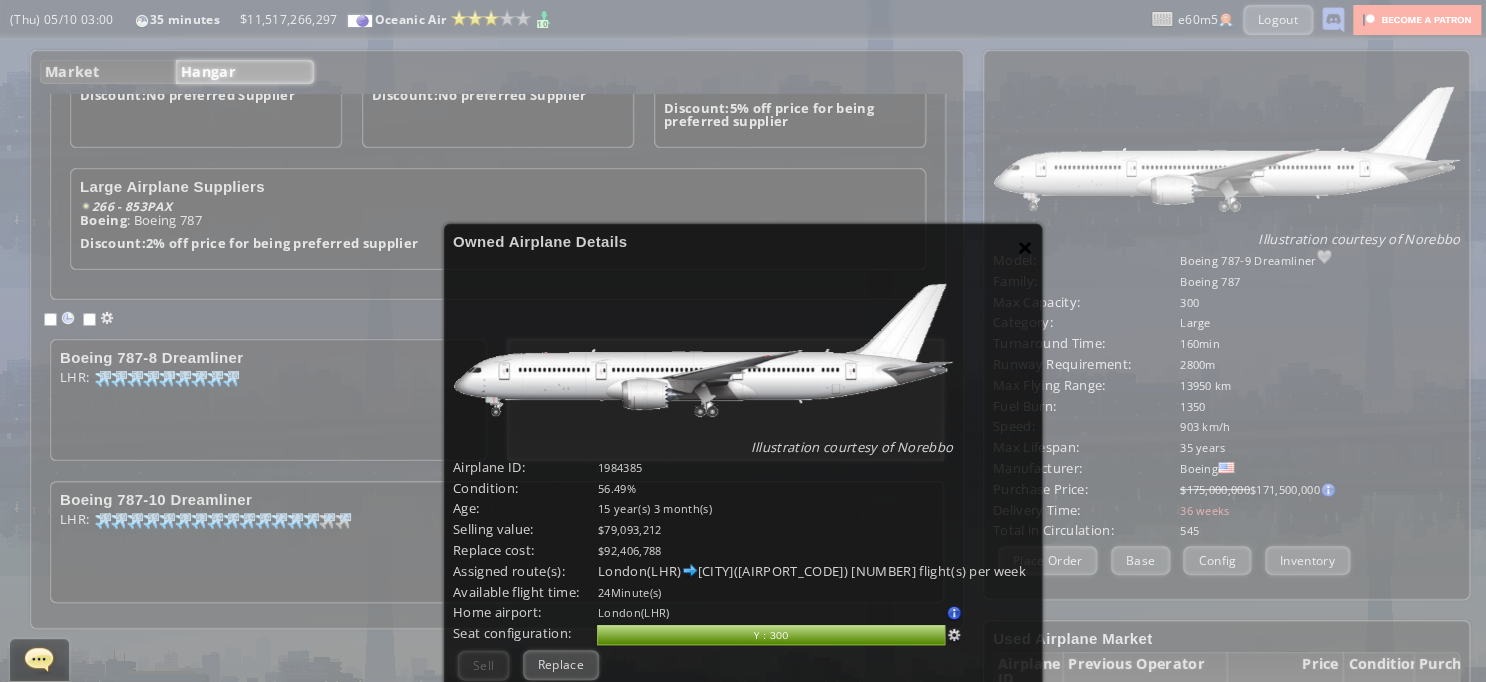 click on "×" at bounding box center (1025, 247) 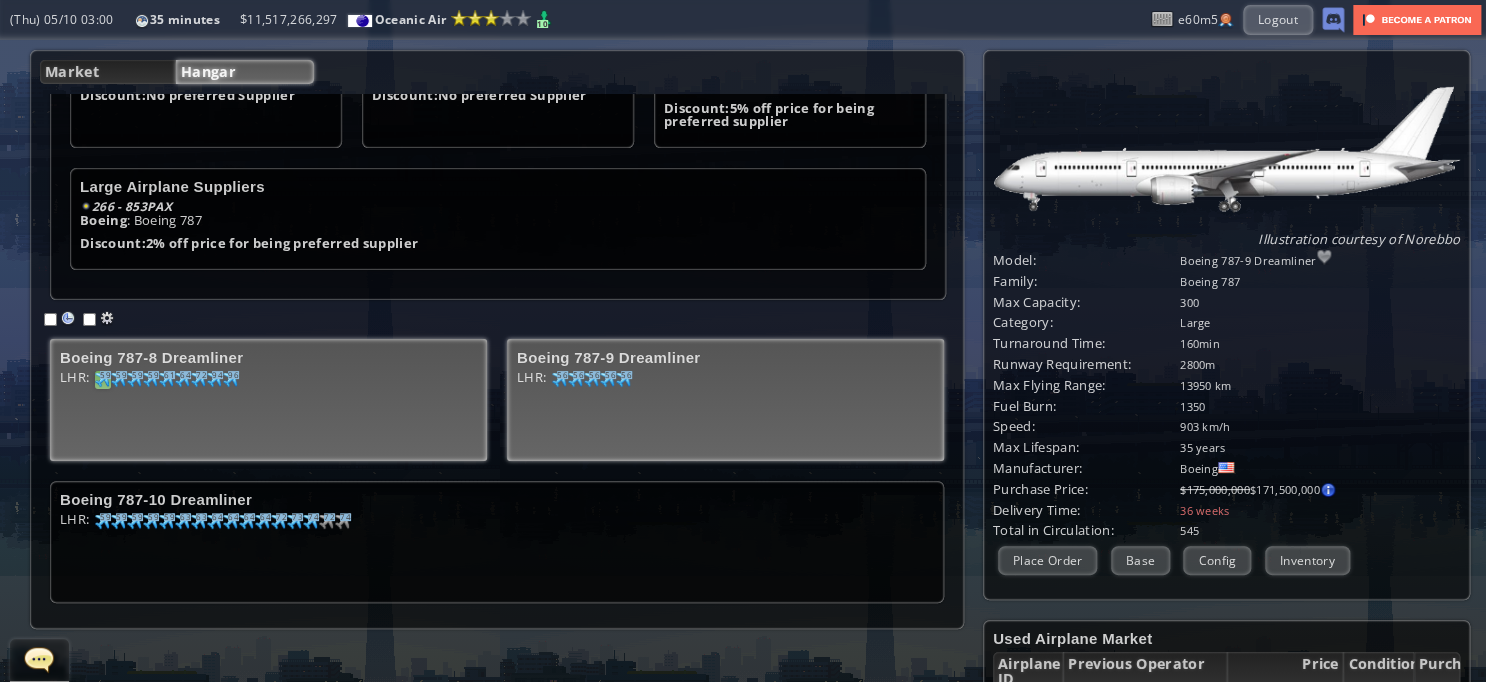 click on "59" at bounding box center (105, 375) 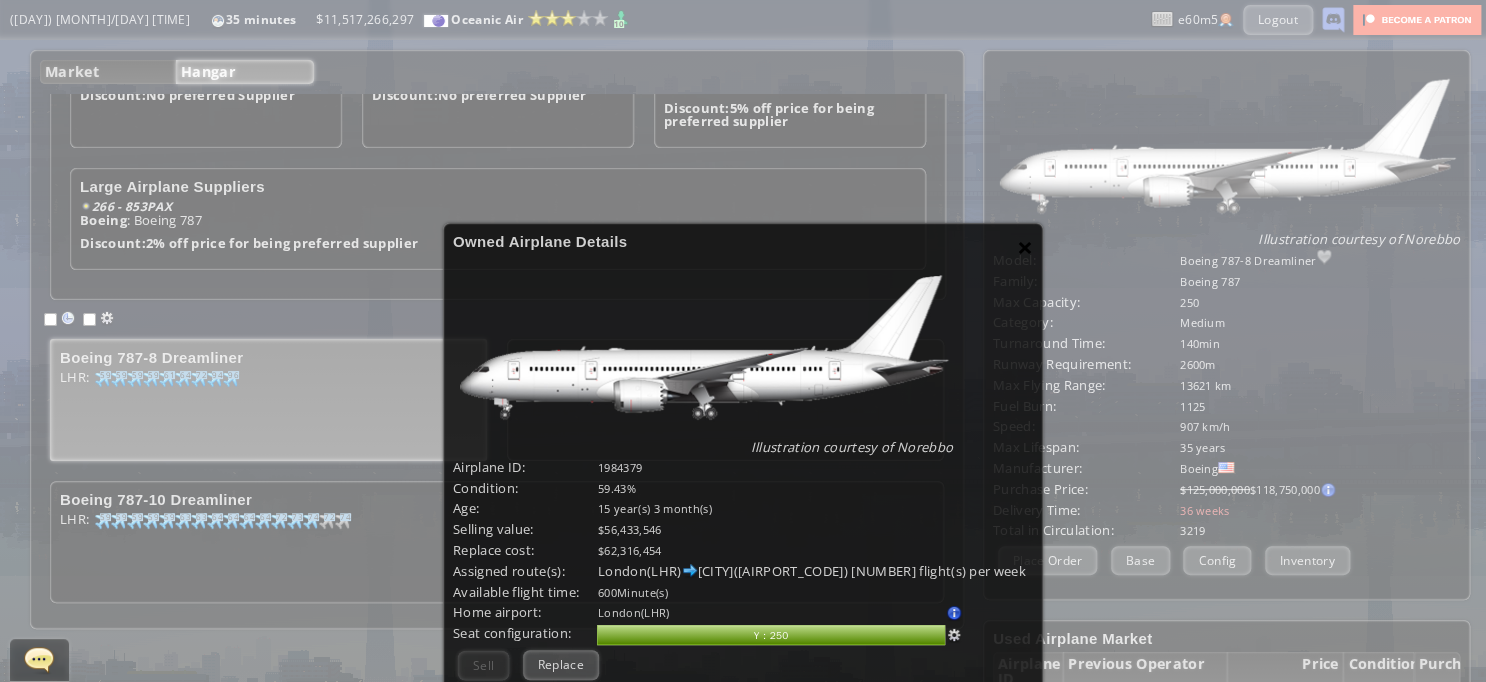 click on "×" at bounding box center (1025, 247) 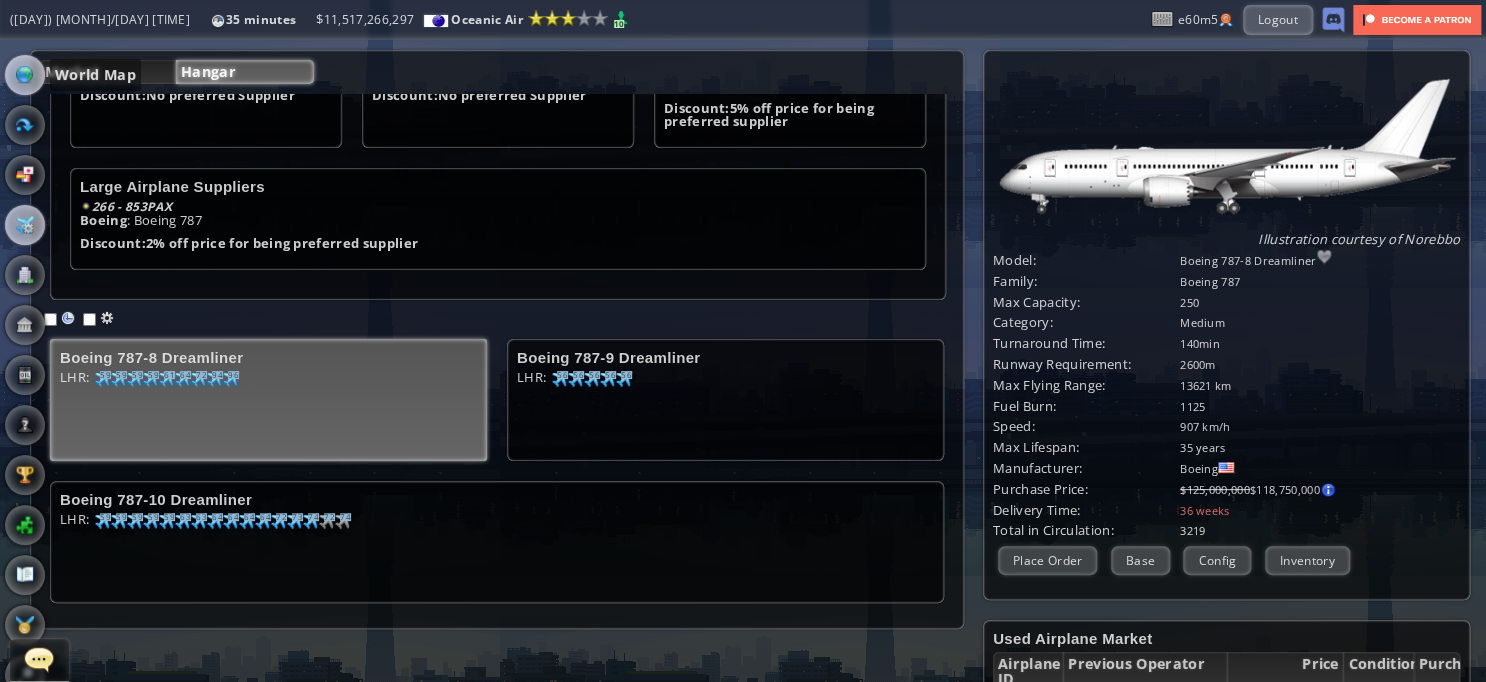 click at bounding box center [25, 75] 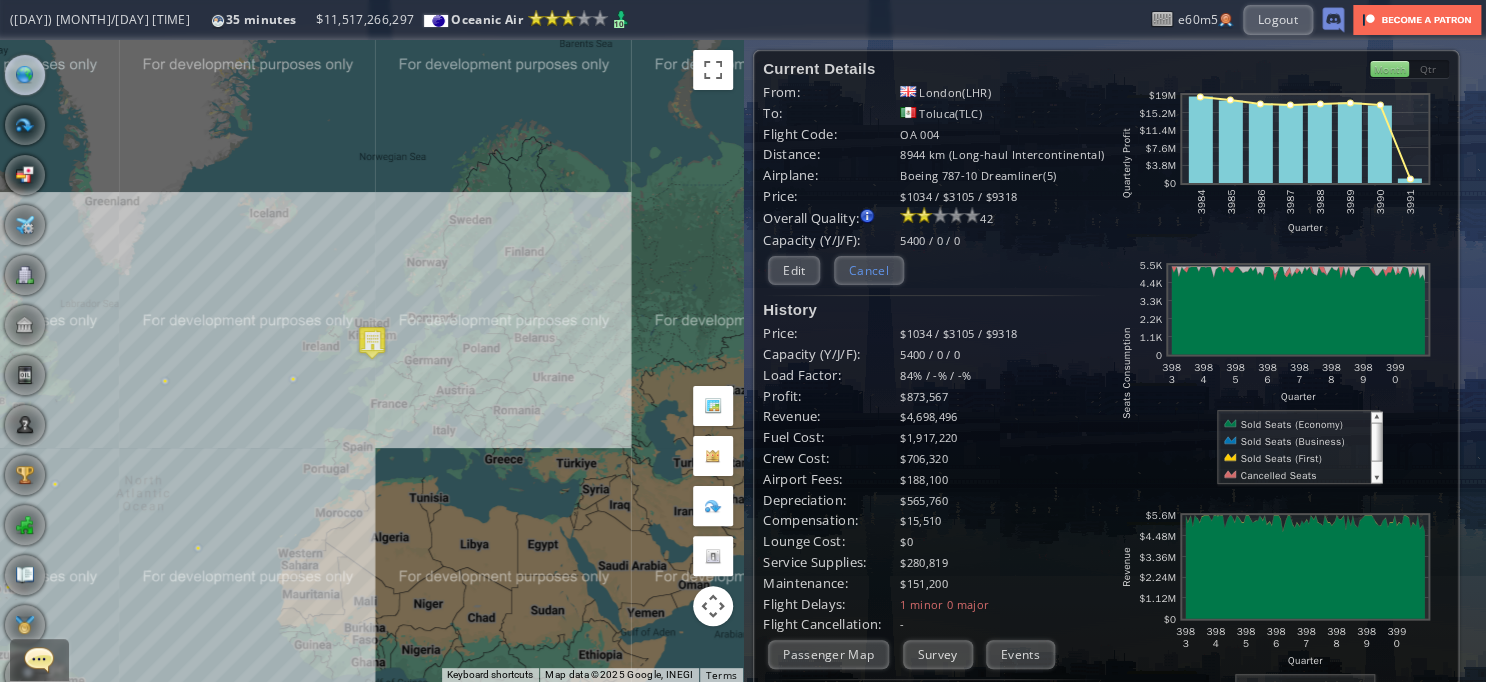 click on "Cancel" at bounding box center [869, 270] 